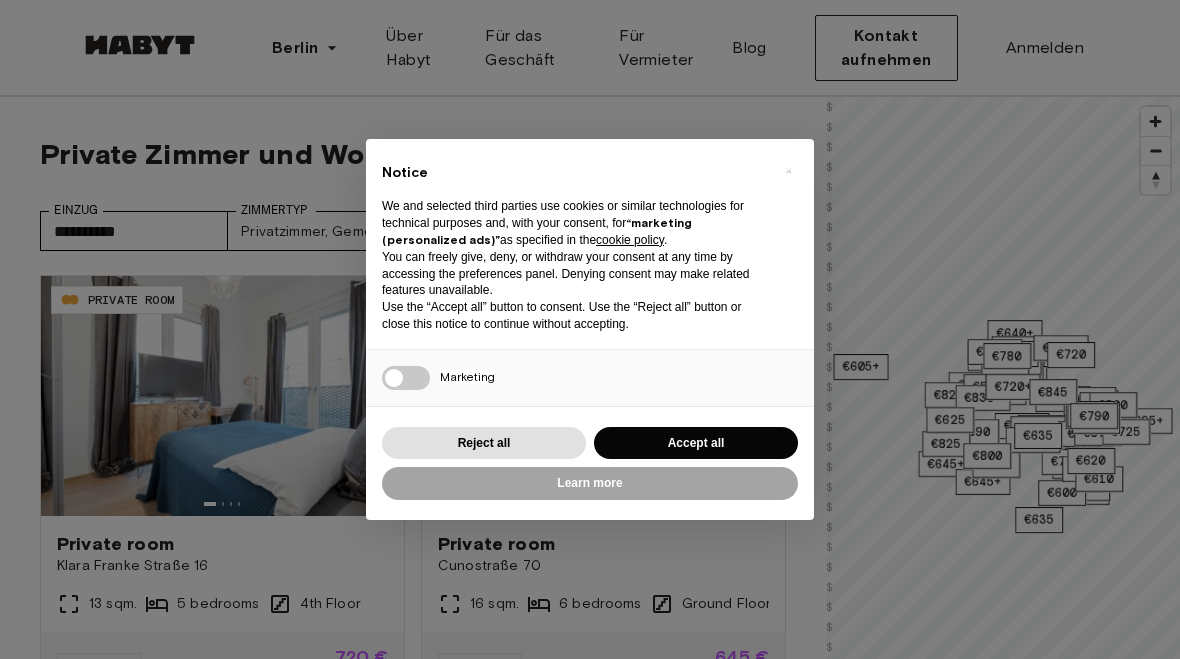 scroll, scrollTop: 0, scrollLeft: 0, axis: both 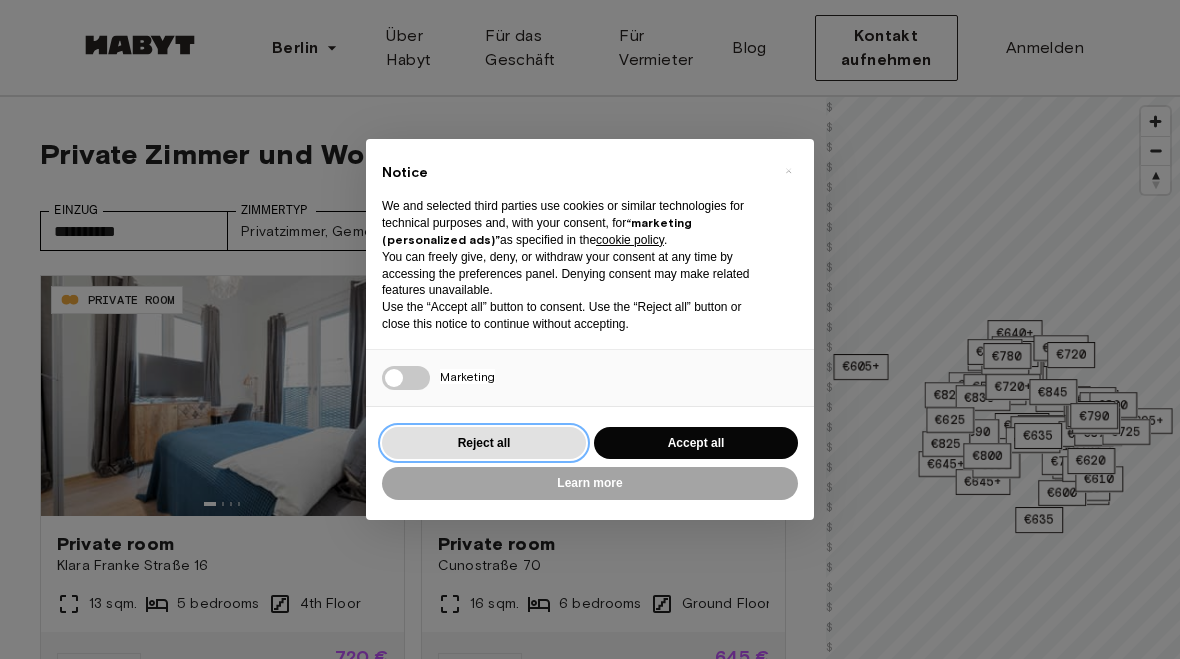 click on "Reject all" at bounding box center [484, 443] 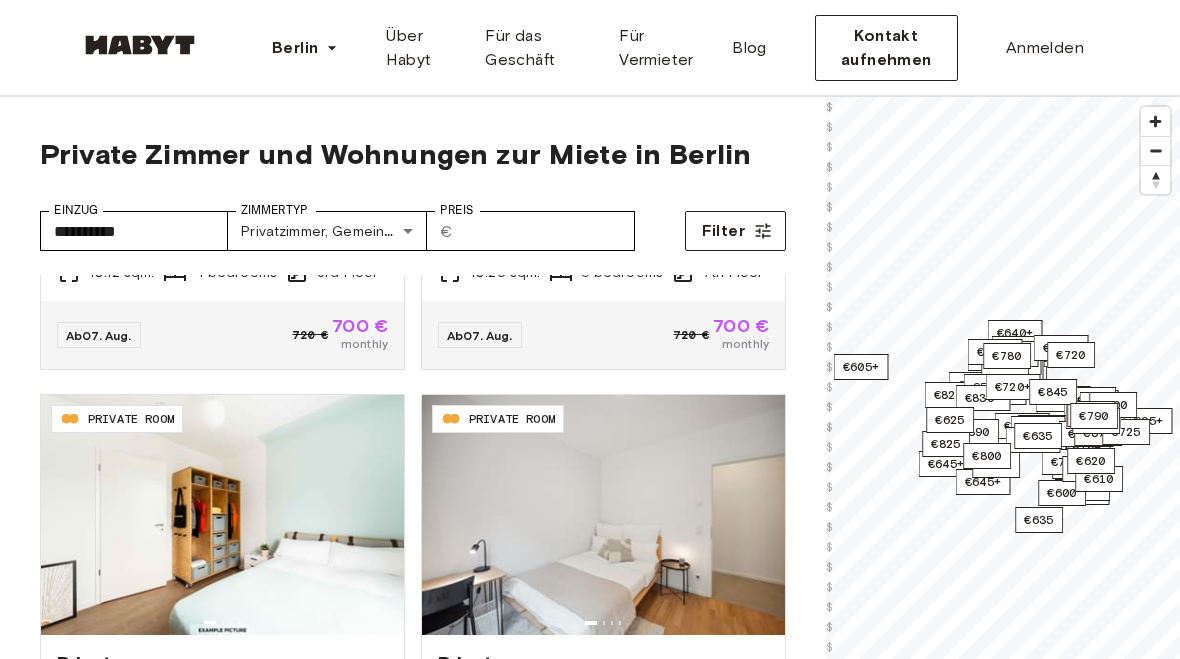 scroll, scrollTop: 3931, scrollLeft: 0, axis: vertical 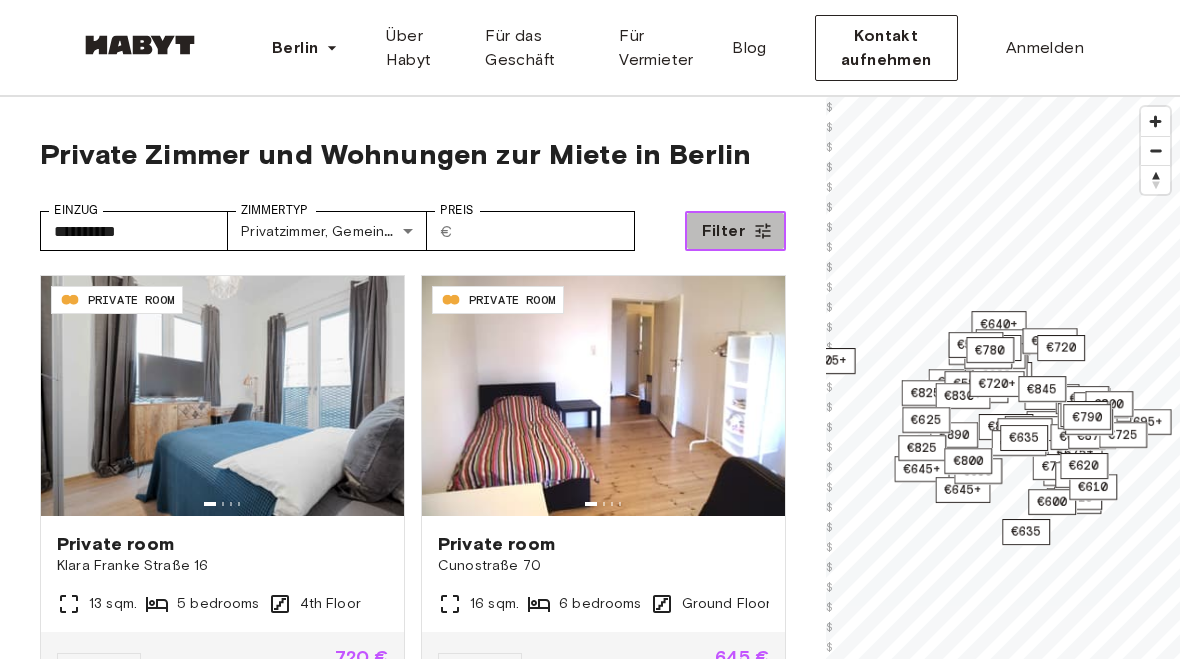 click on "Filter" at bounding box center [735, 231] 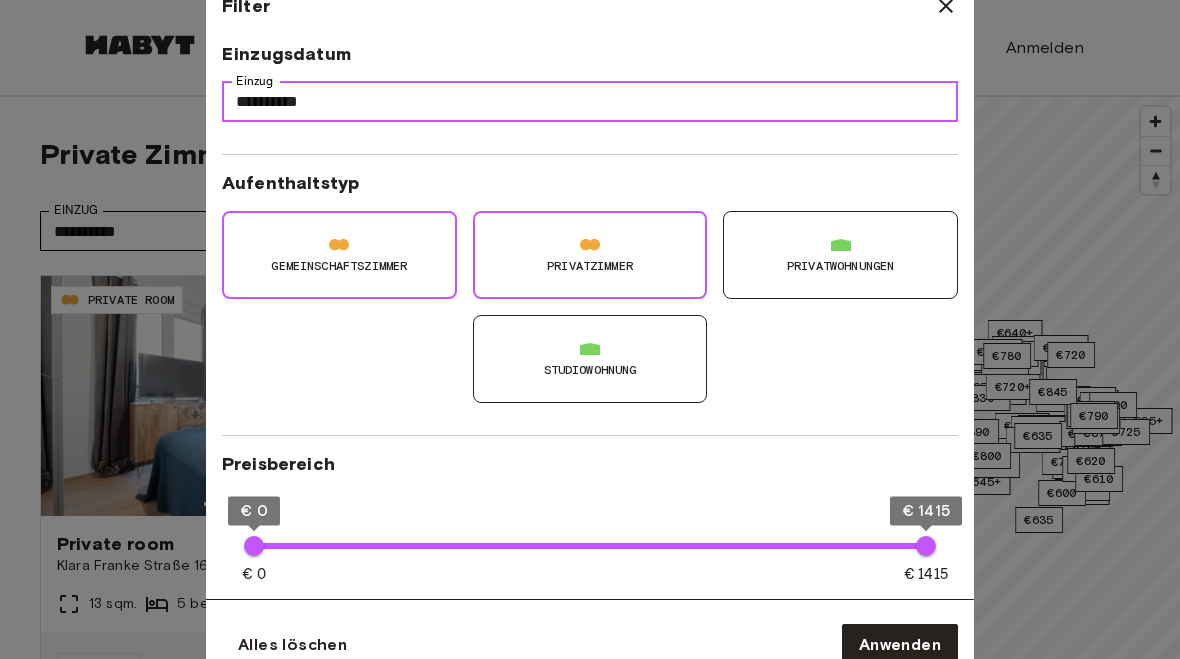 click on "**********" at bounding box center [590, 102] 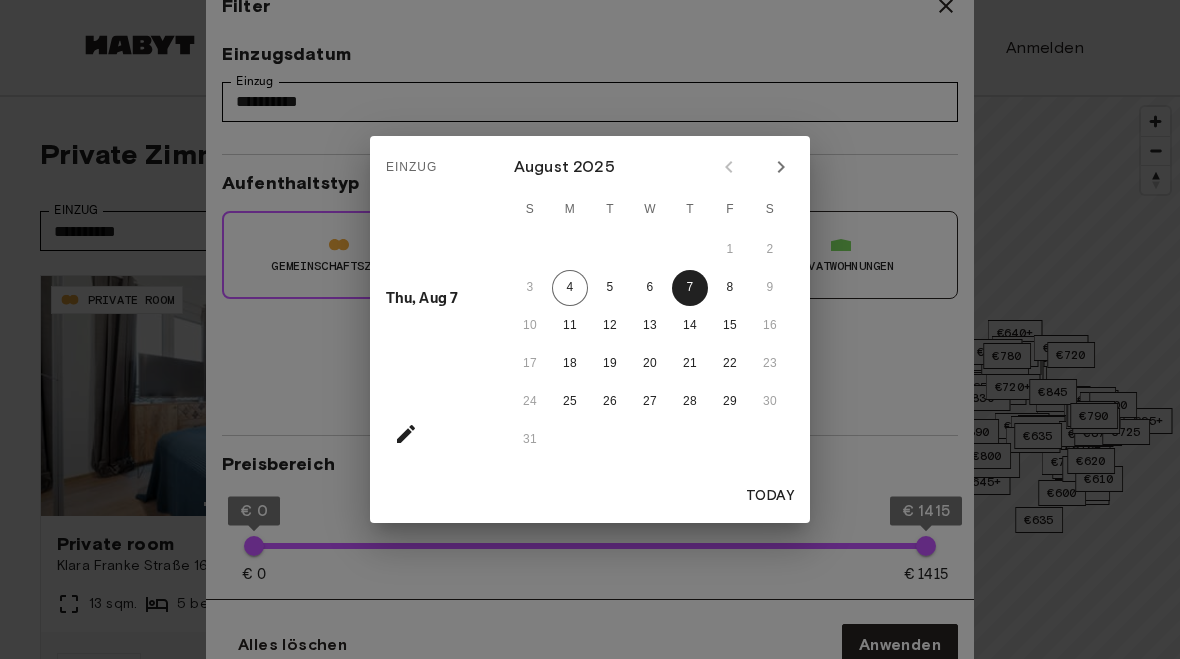 click 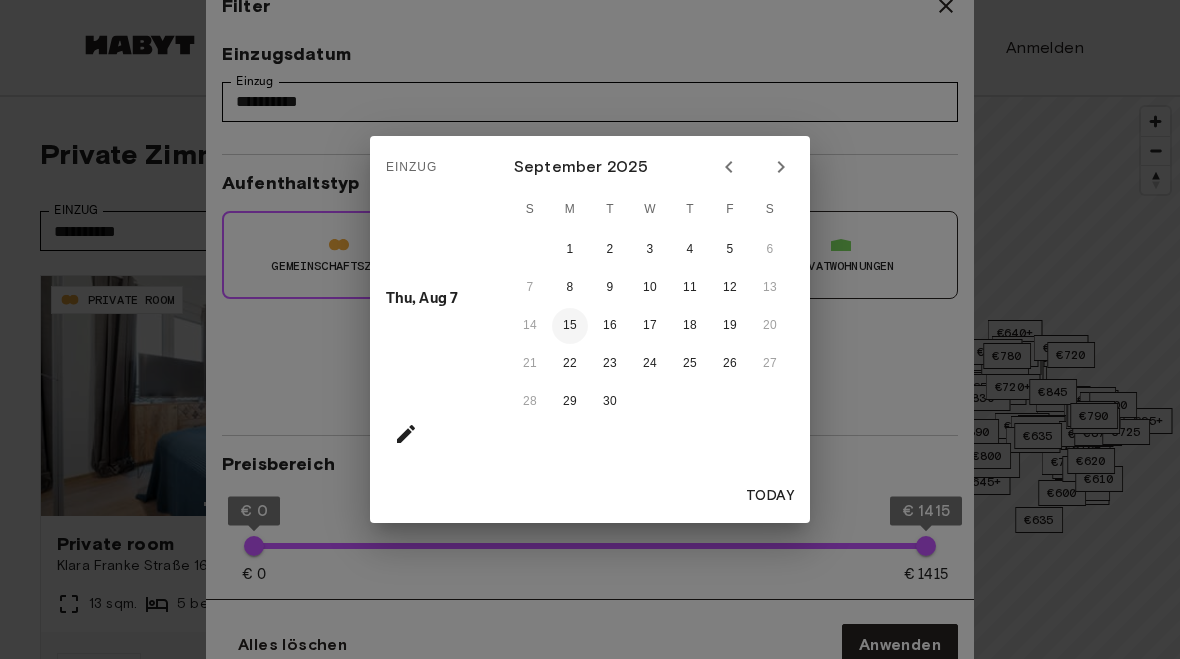 click on "15" at bounding box center [570, 326] 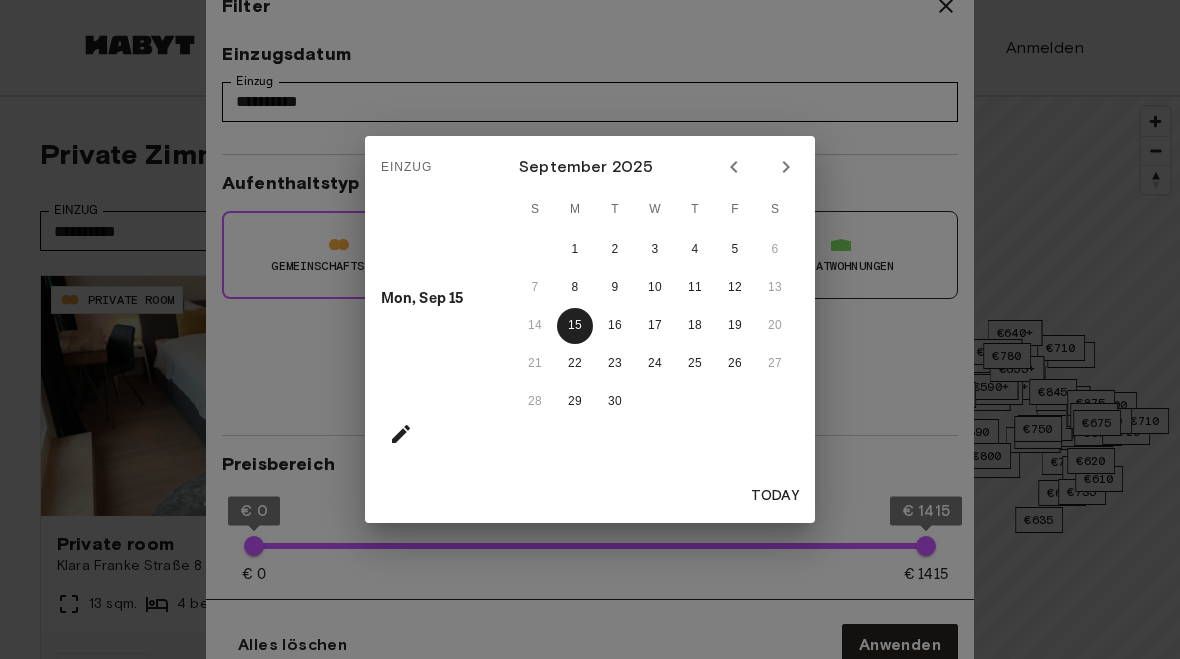 click on "Einzug" at bounding box center [406, 168] 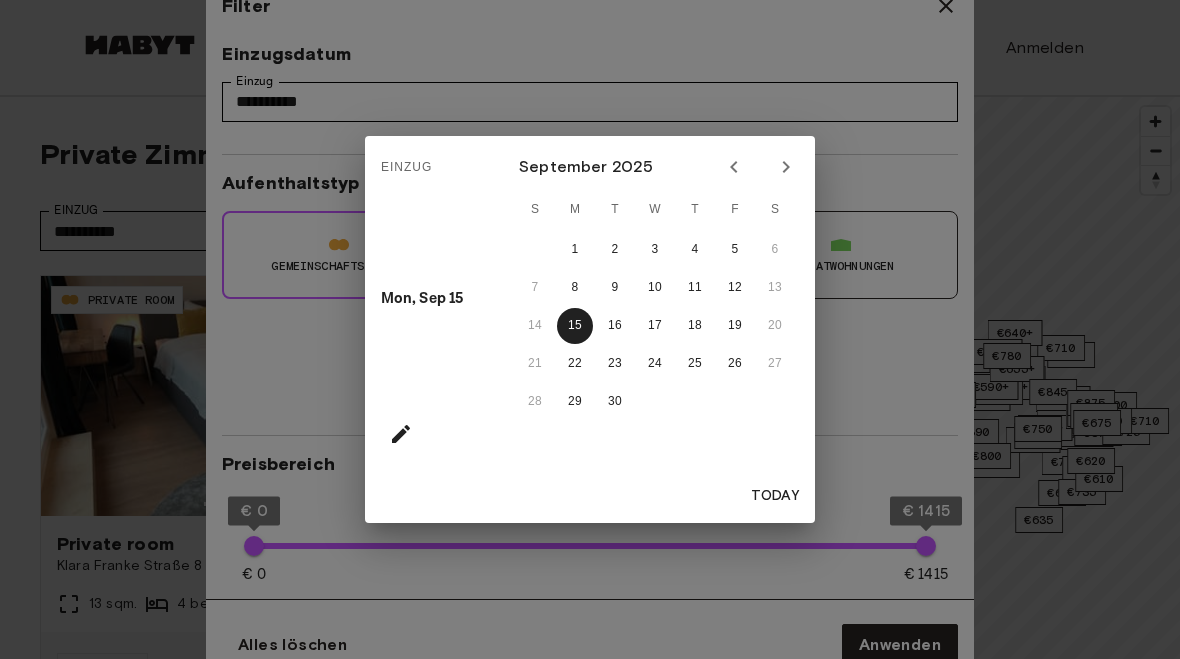 click 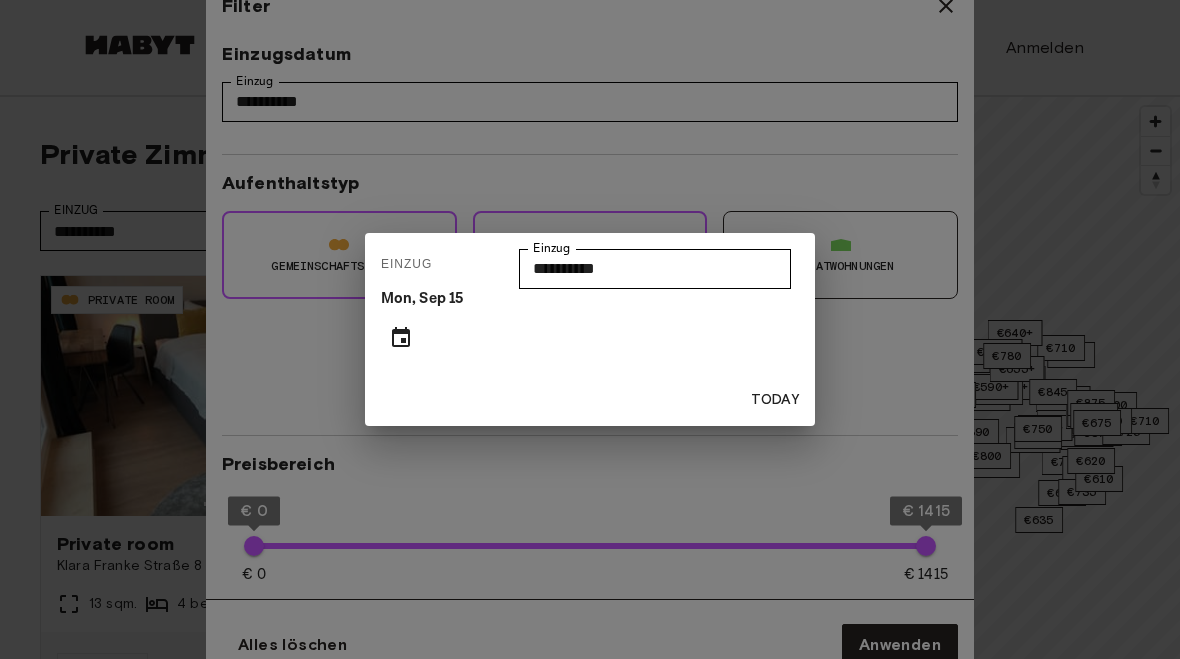 click on "**********" at bounding box center (590, 329) 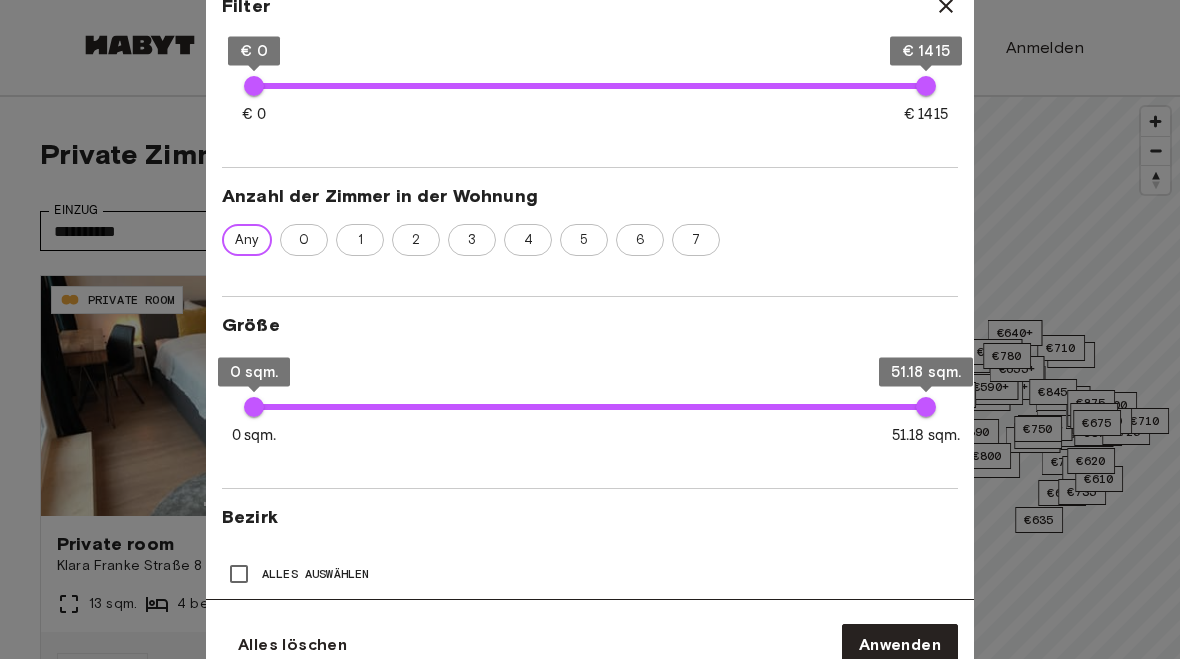 scroll, scrollTop: 461, scrollLeft: 0, axis: vertical 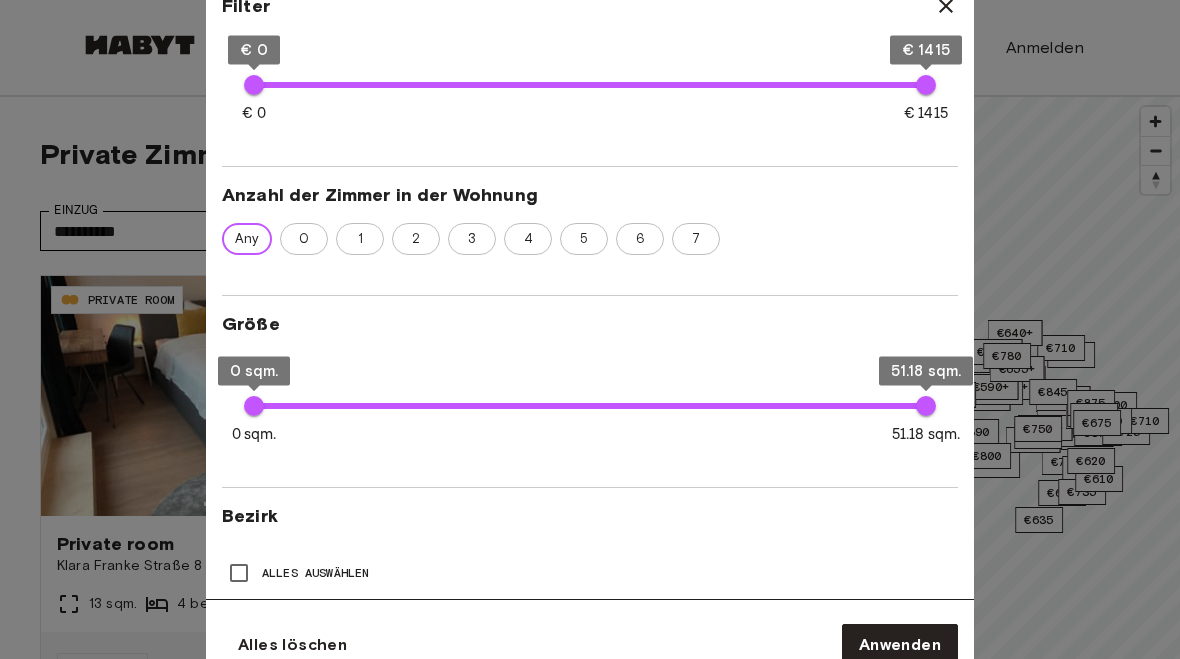 click on "1" at bounding box center (360, 239) 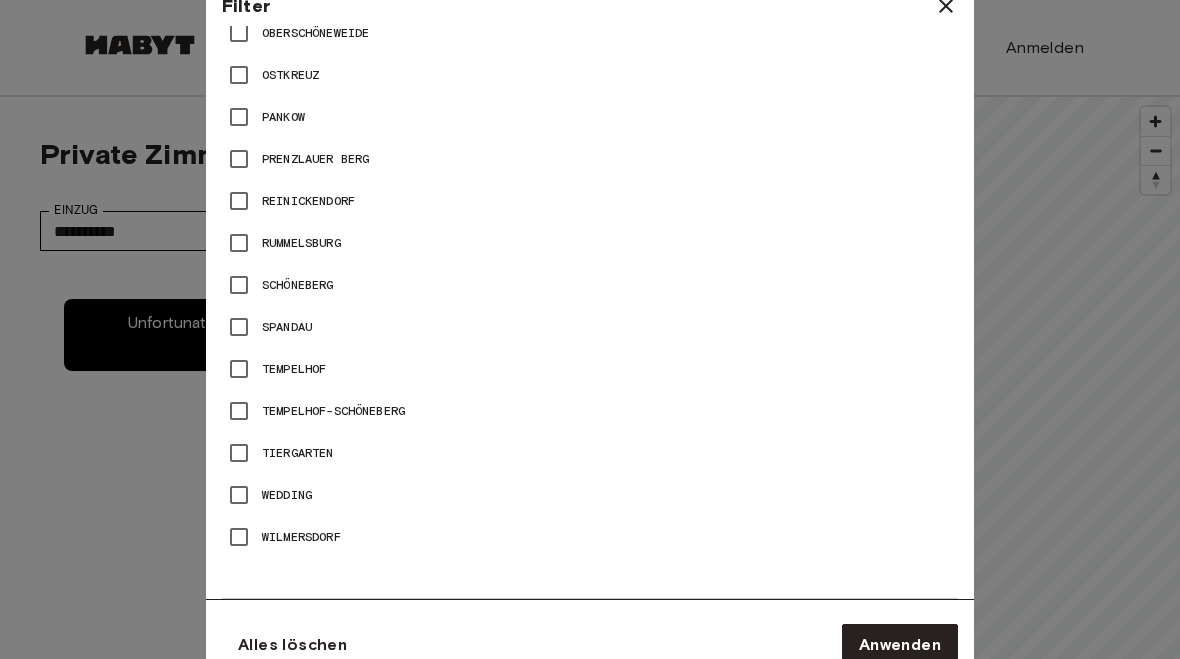 scroll, scrollTop: 1421, scrollLeft: 0, axis: vertical 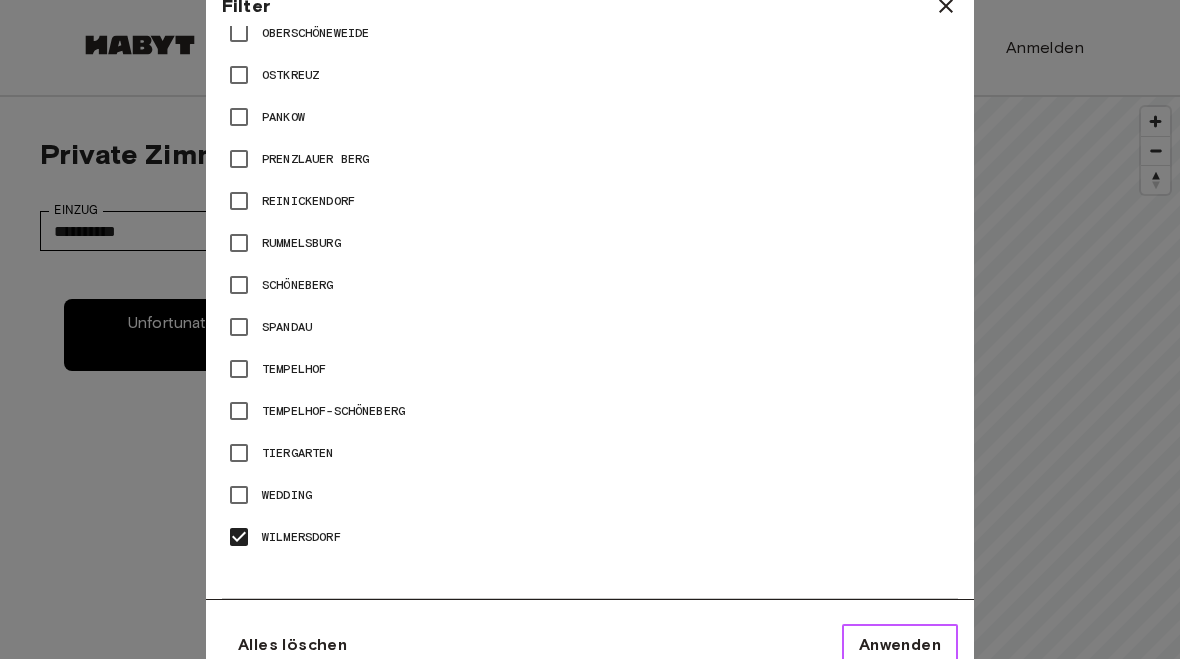 click on "Anwenden" at bounding box center [900, 645] 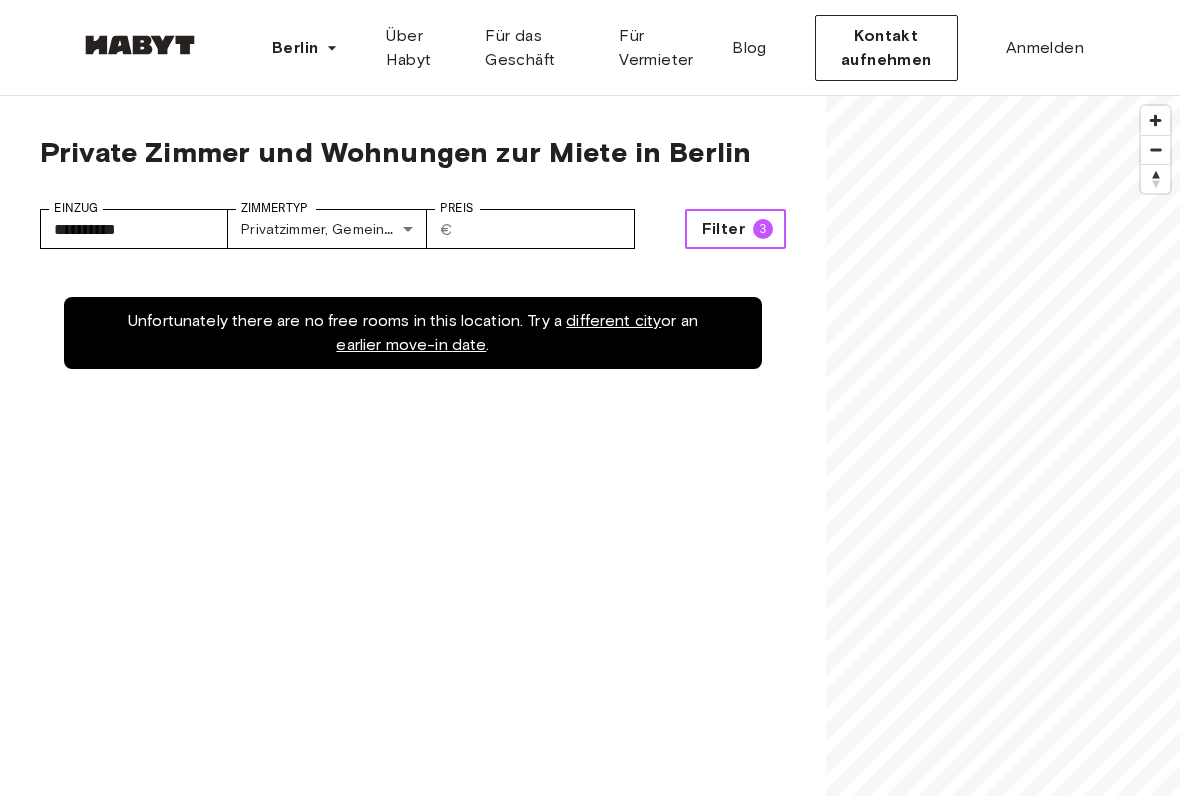scroll, scrollTop: 4, scrollLeft: 0, axis: vertical 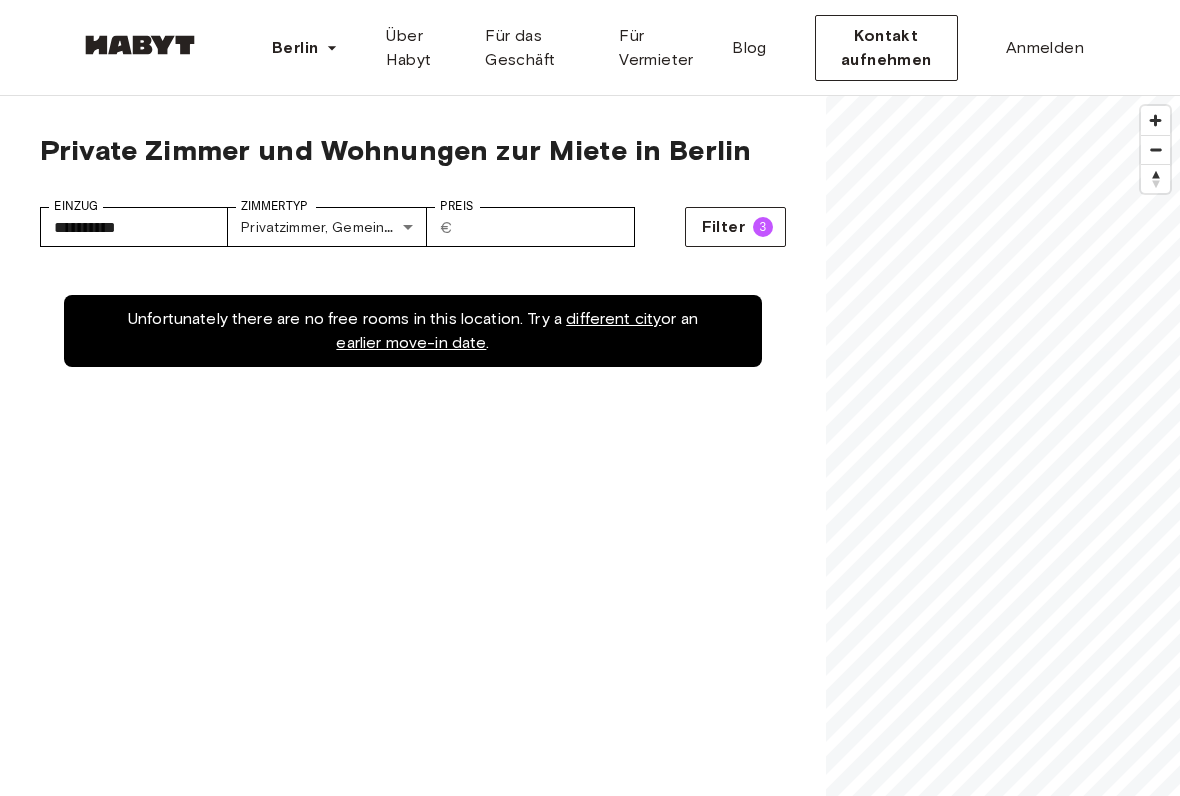 click on "**********" at bounding box center (590, 2528) 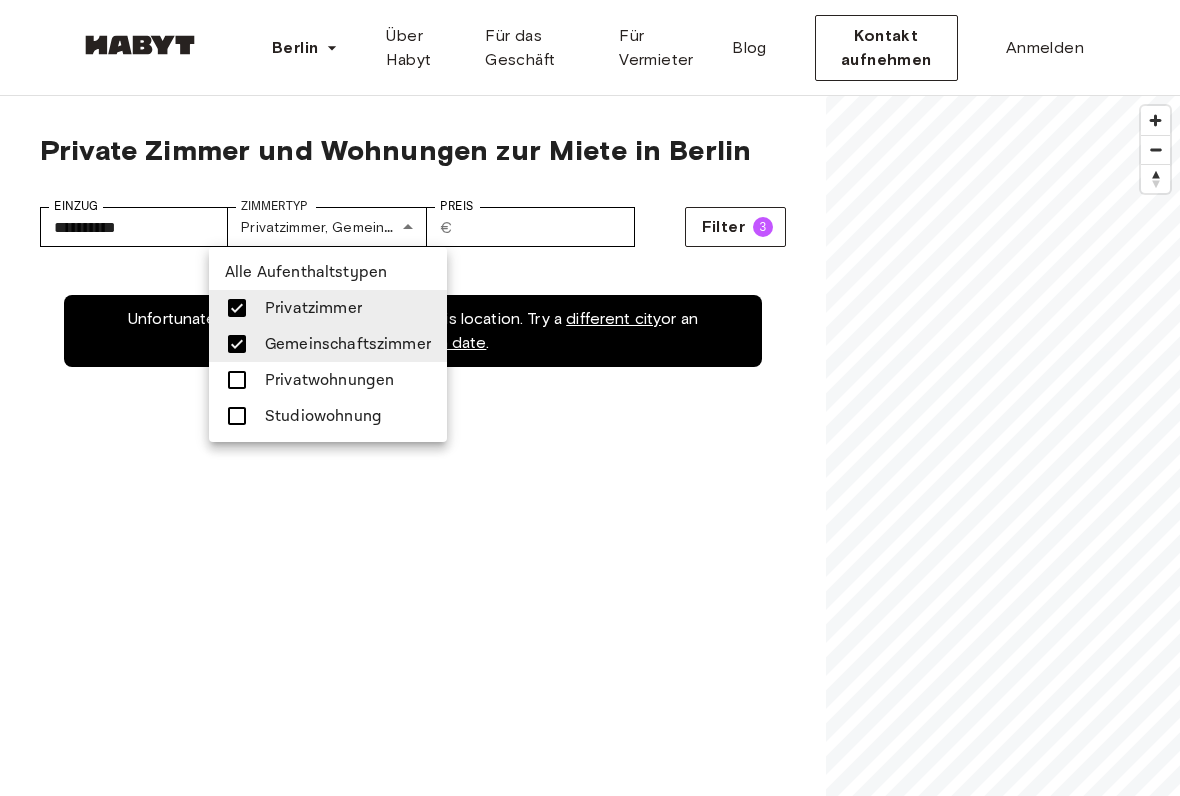 click at bounding box center (590, 398) 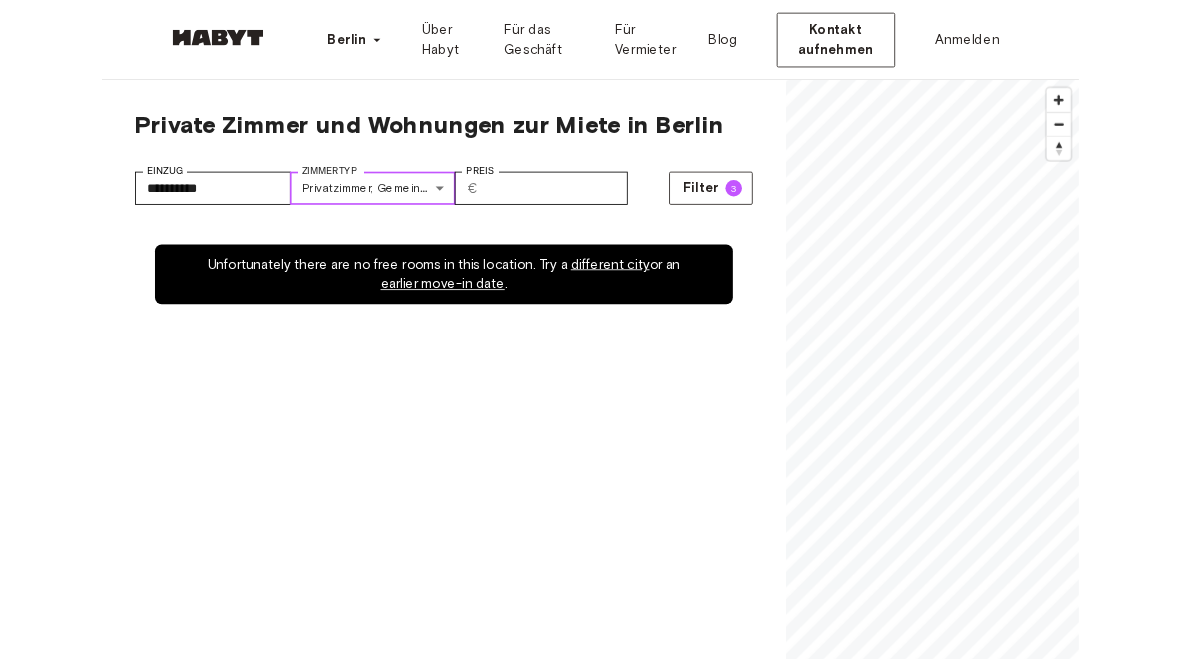 scroll, scrollTop: 0, scrollLeft: 0, axis: both 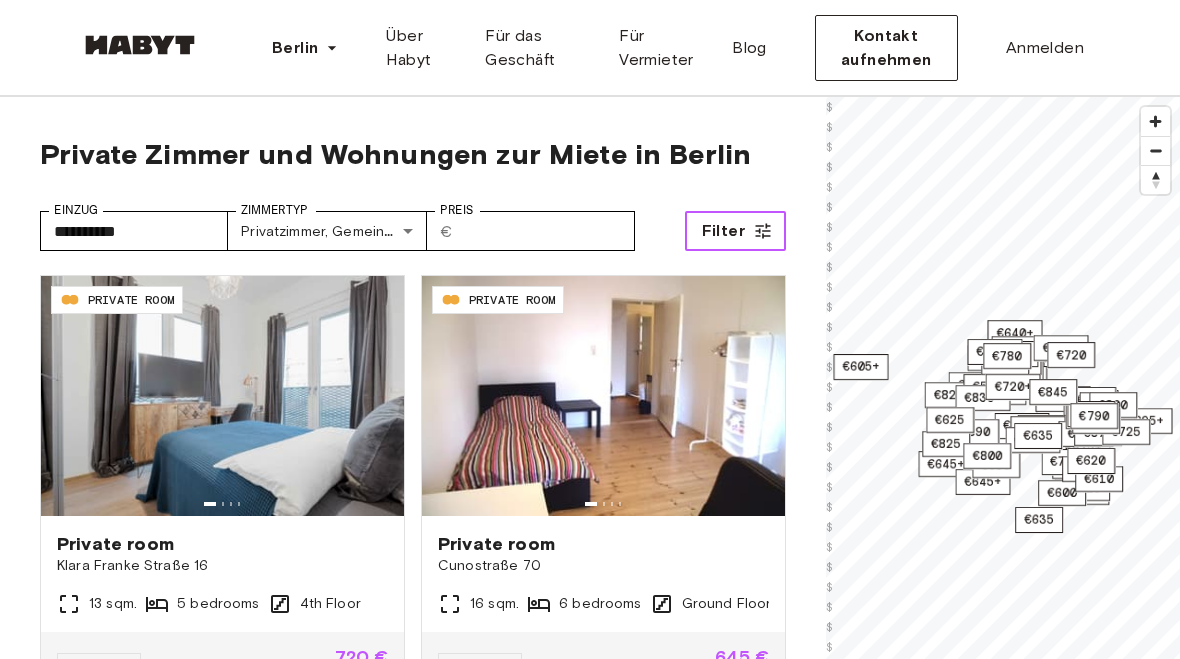 click 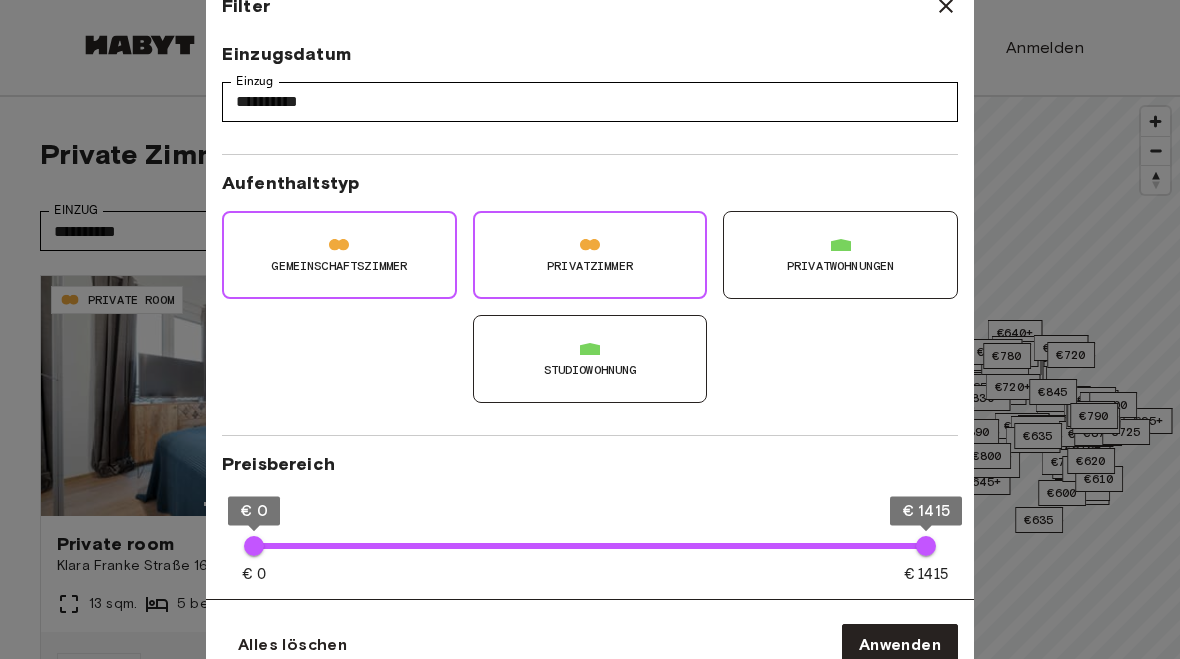 click on "Privatzimmer" at bounding box center (590, 255) 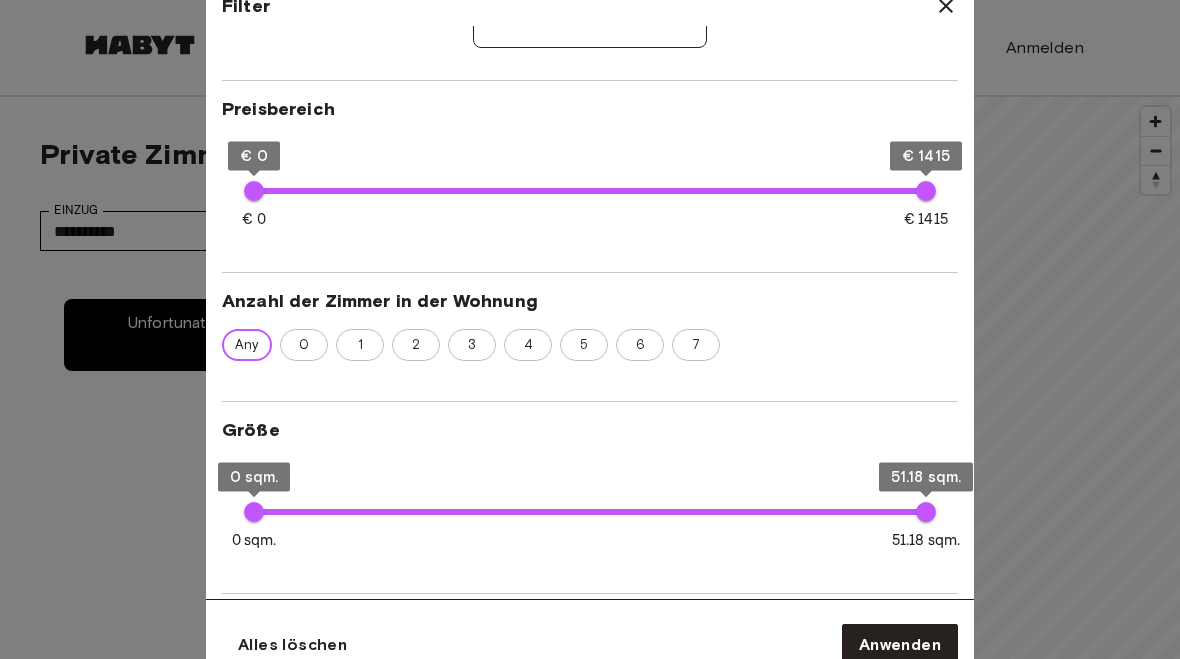 scroll, scrollTop: 359, scrollLeft: 0, axis: vertical 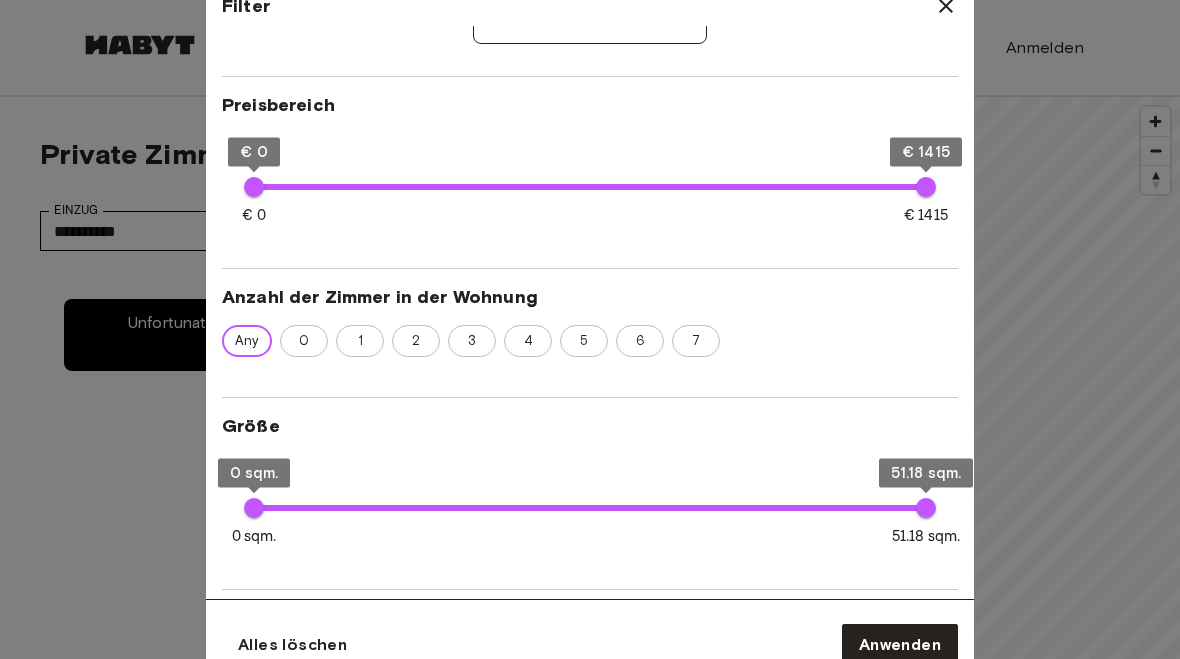 click on "1" at bounding box center [360, 341] 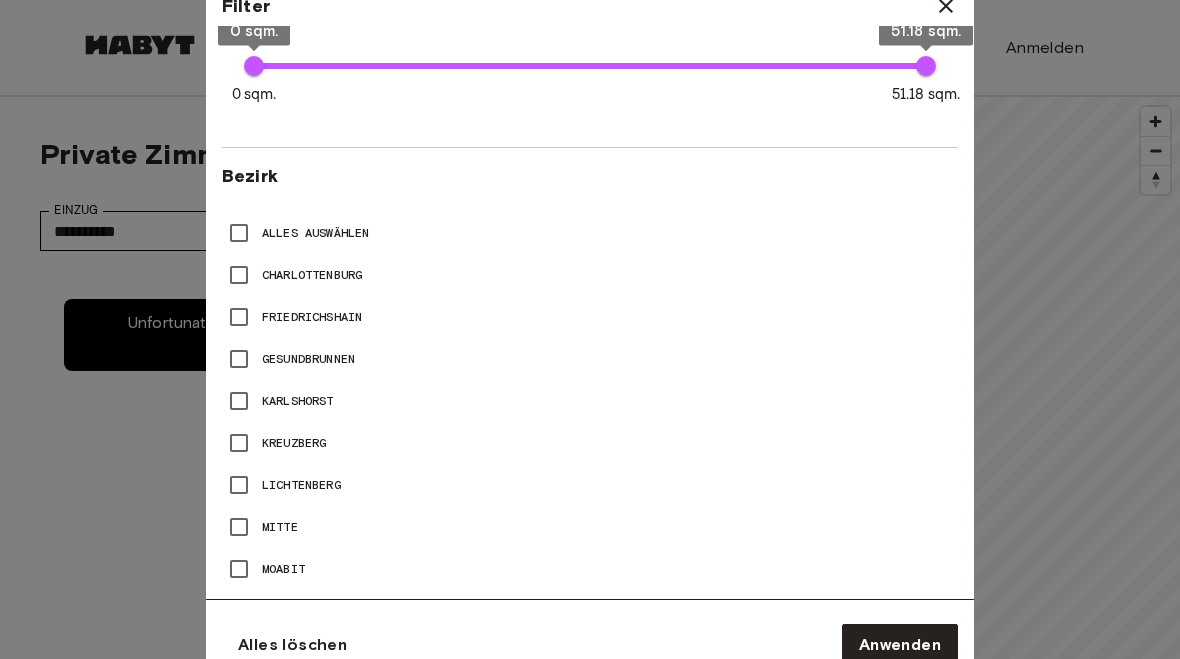 scroll, scrollTop: 807, scrollLeft: 0, axis: vertical 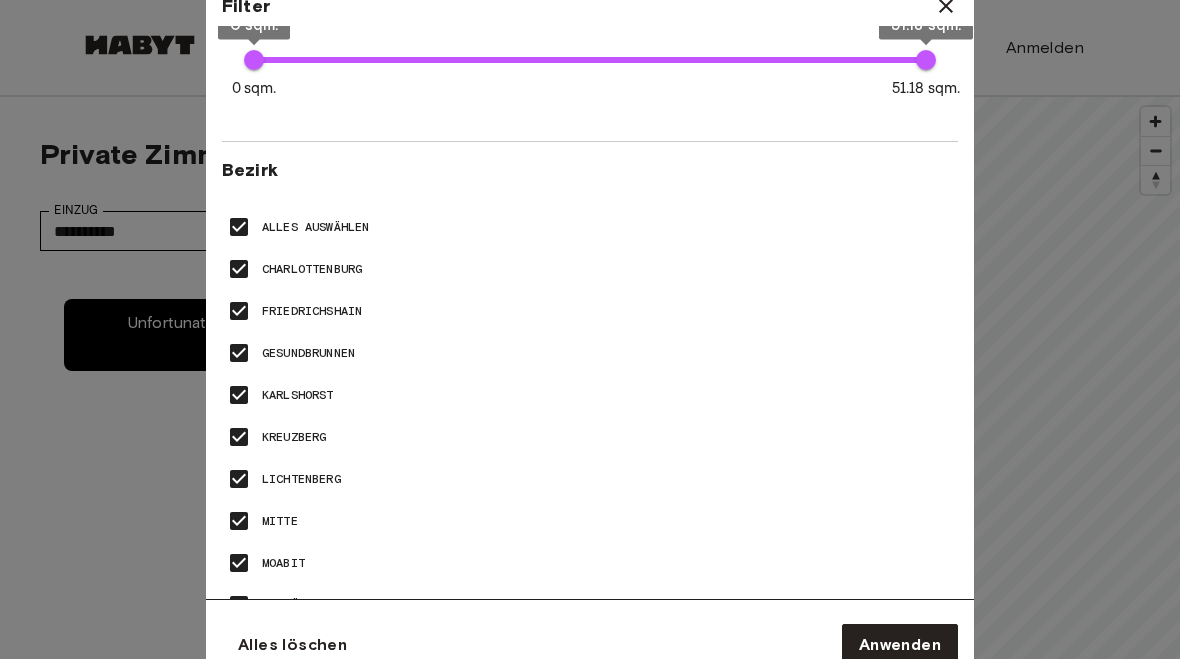 type on "**" 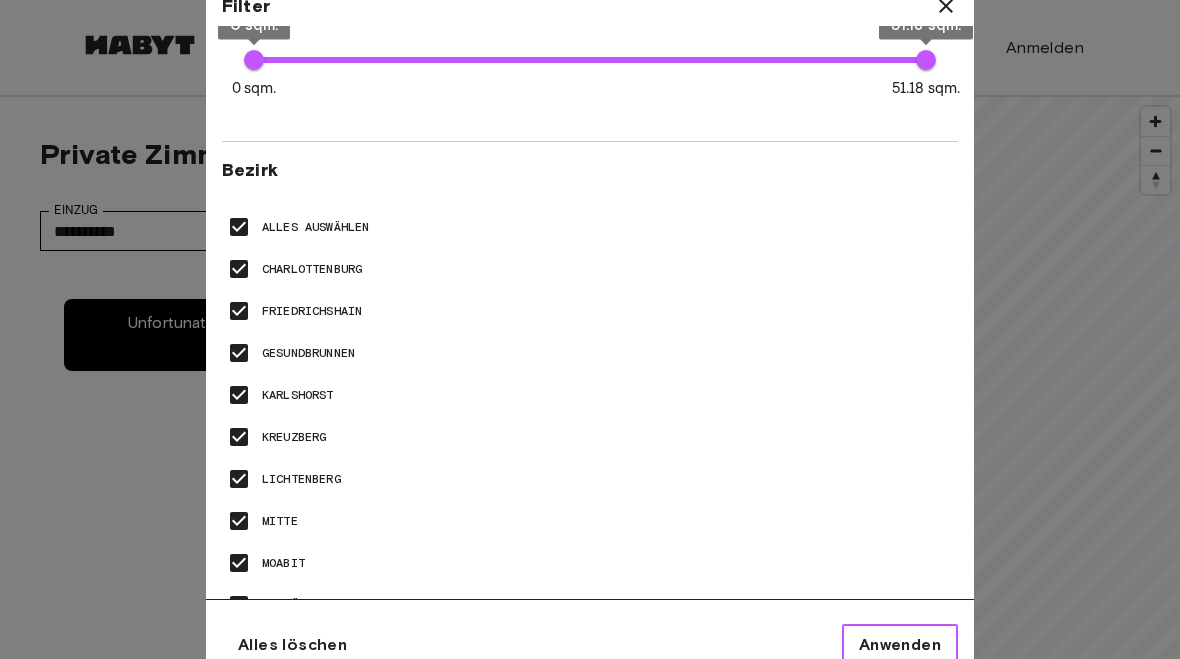 click on "Anwenden" at bounding box center (900, 645) 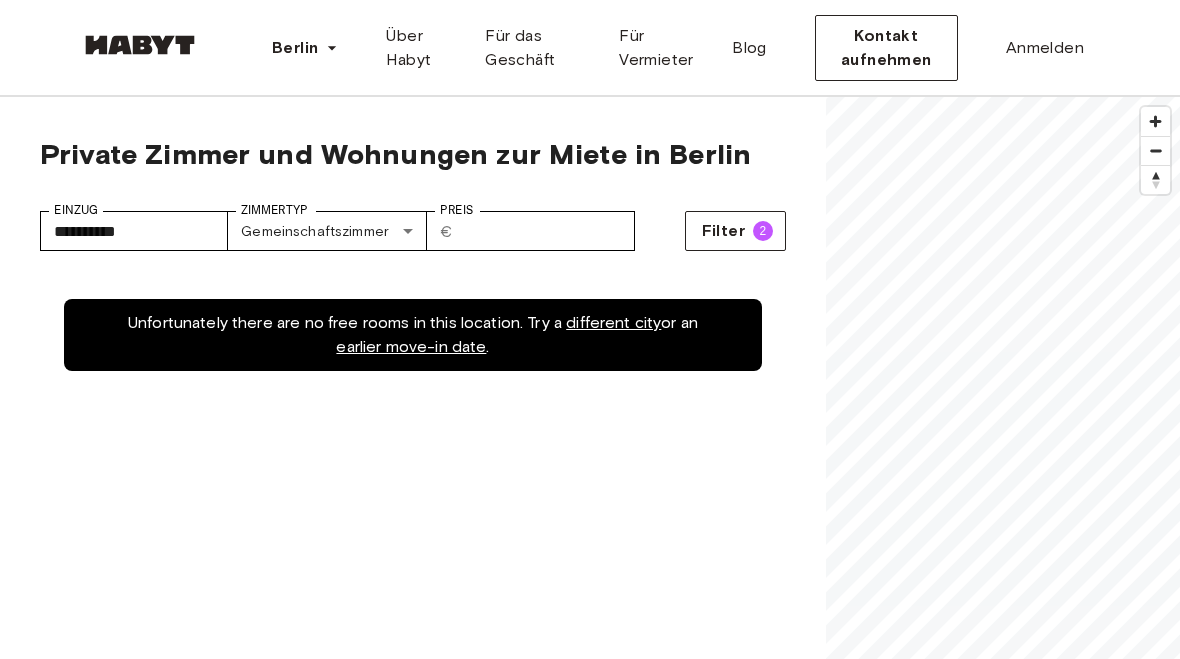 click on "**********" at bounding box center [590, 2464] 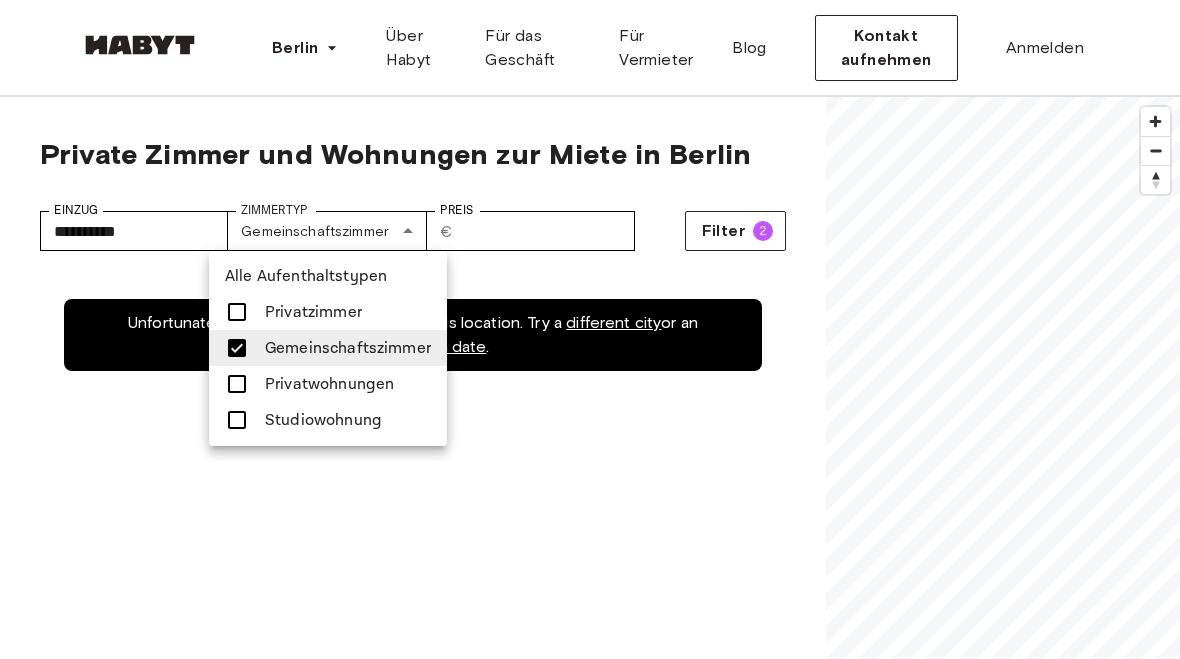 click at bounding box center [237, 312] 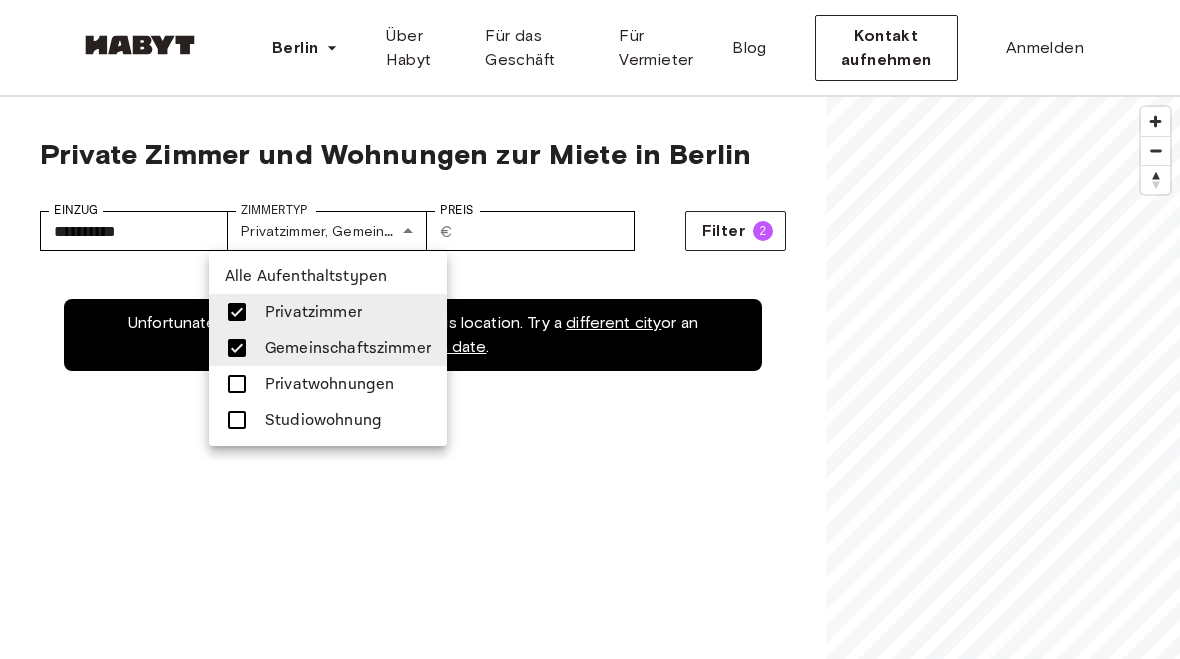 click at bounding box center [237, 348] 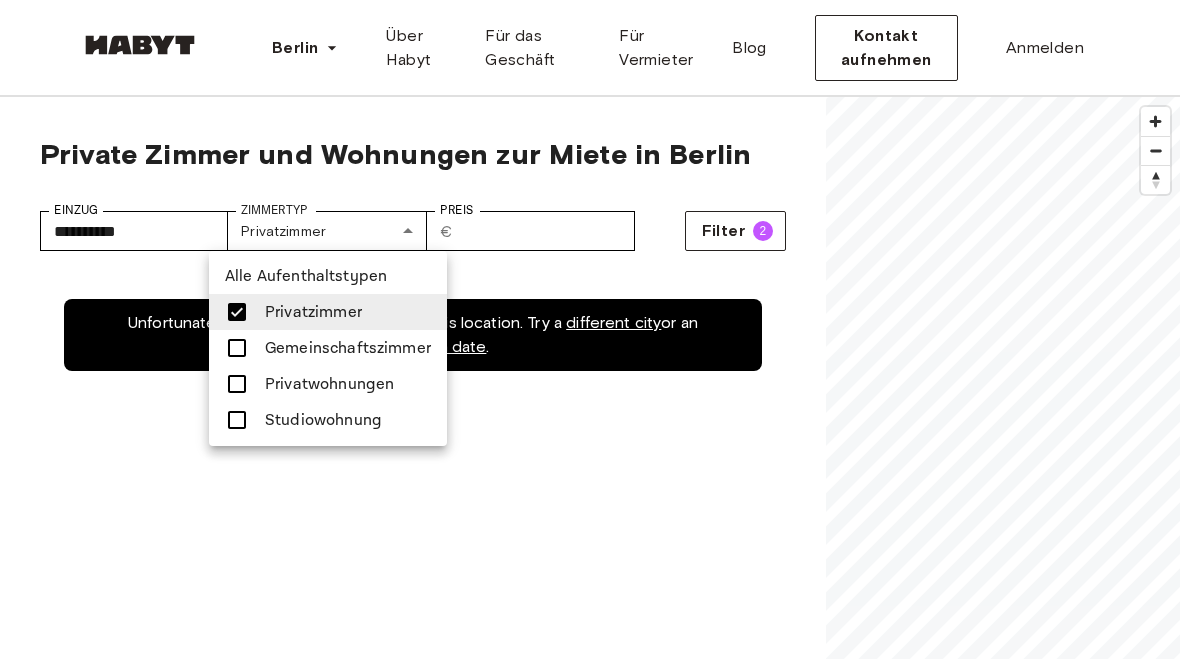 click at bounding box center (590, 329) 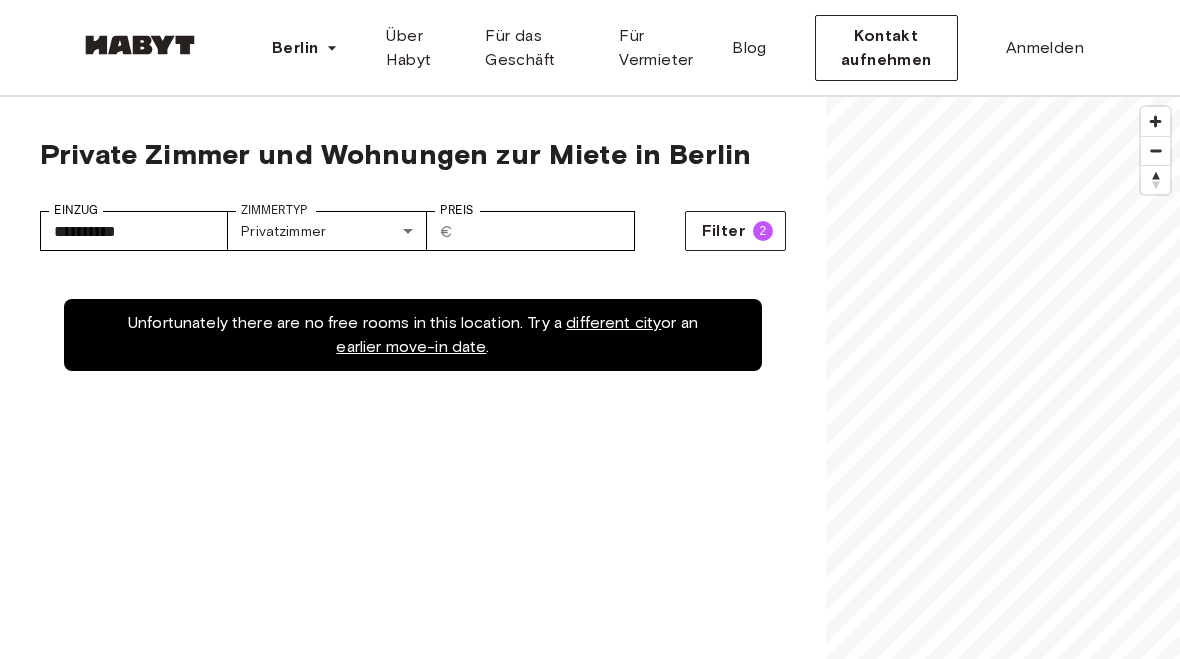 click on "Unfortunately there are no free rooms in this location. Try a   different city  or an   earlier move-in date ." at bounding box center (413, 335) 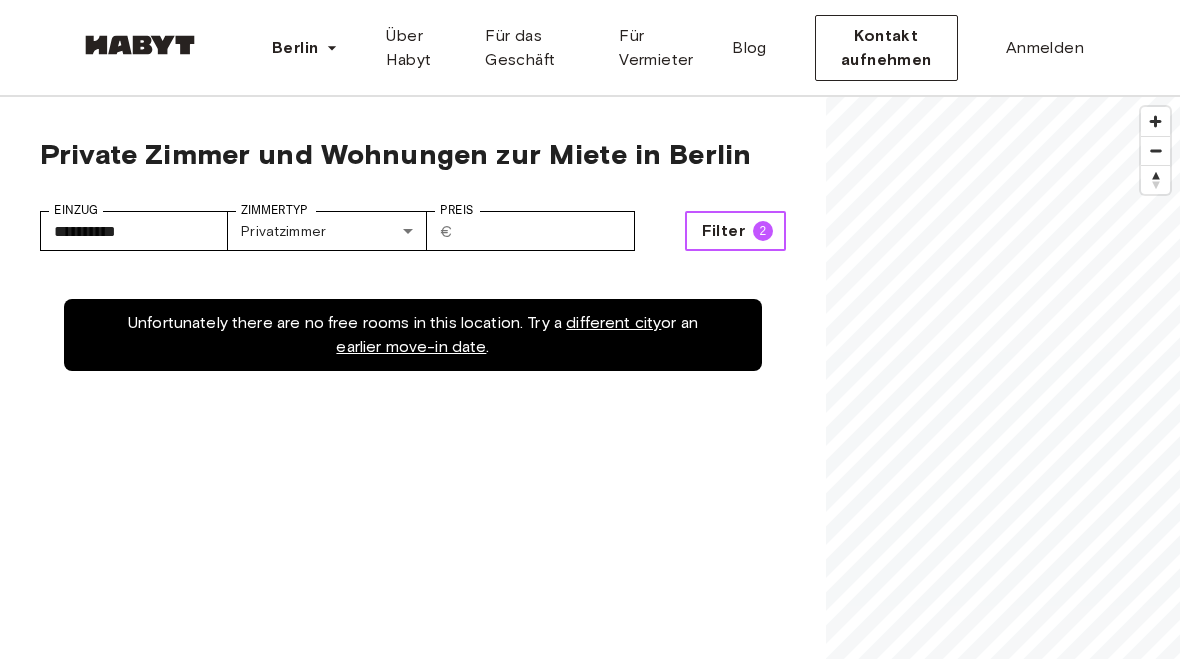 click on "Filter 2" at bounding box center [735, 231] 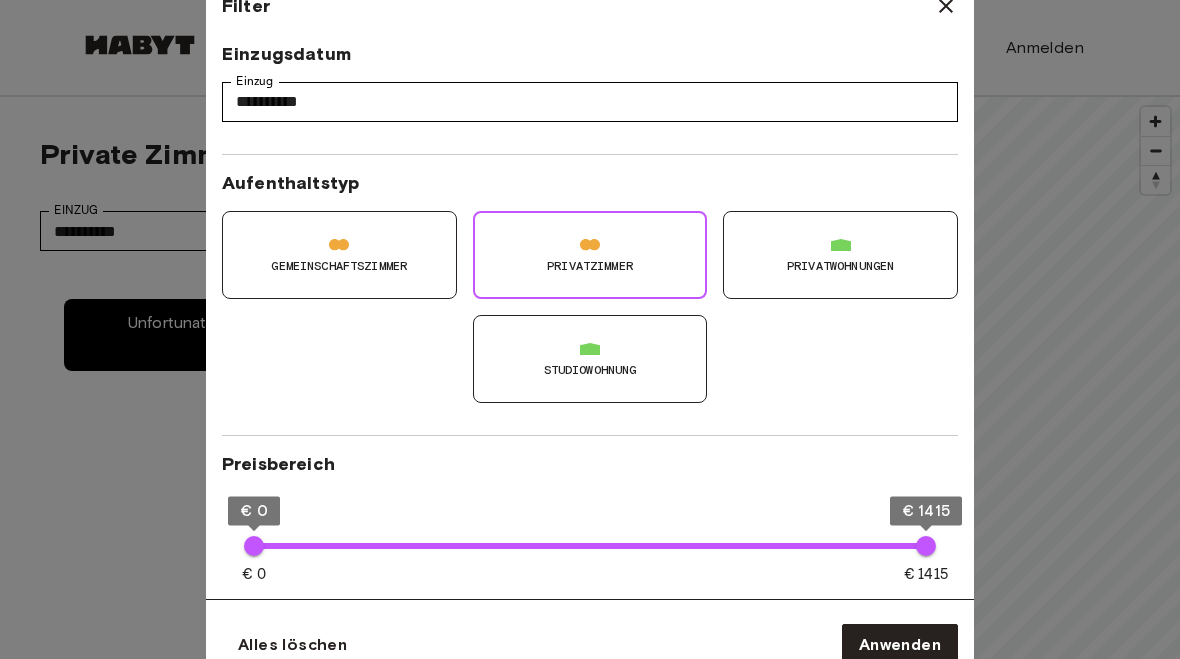 click at bounding box center (590, 349) 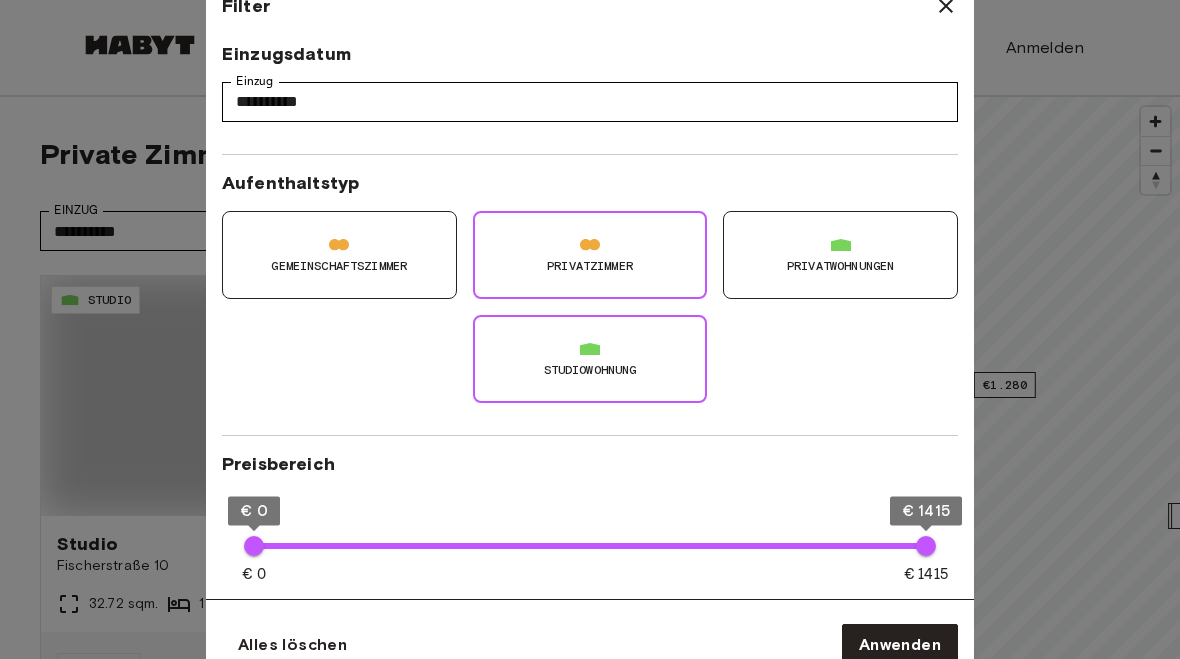type on "**********" 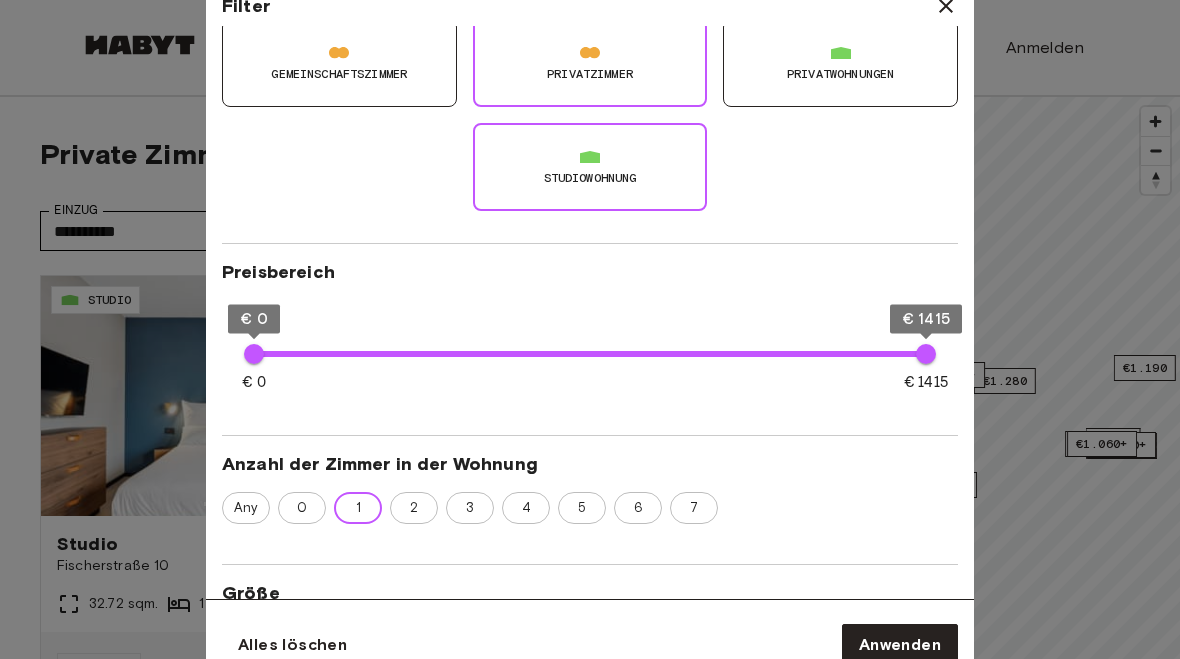 scroll, scrollTop: 185, scrollLeft: 0, axis: vertical 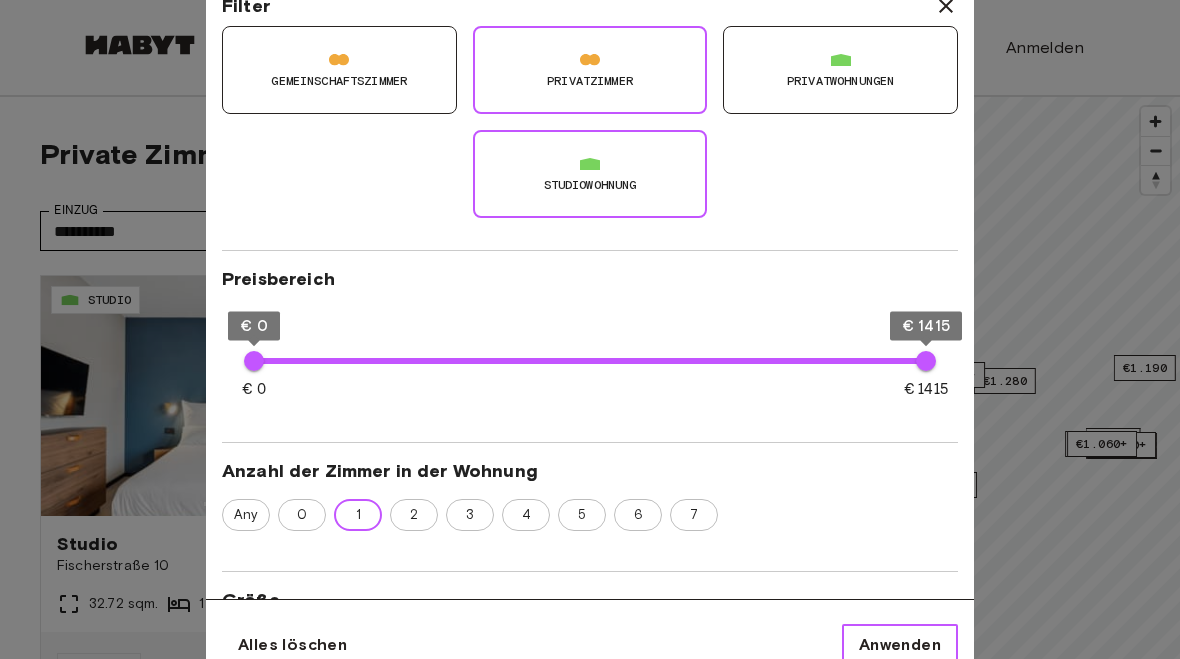 click on "Anwenden" at bounding box center [900, 645] 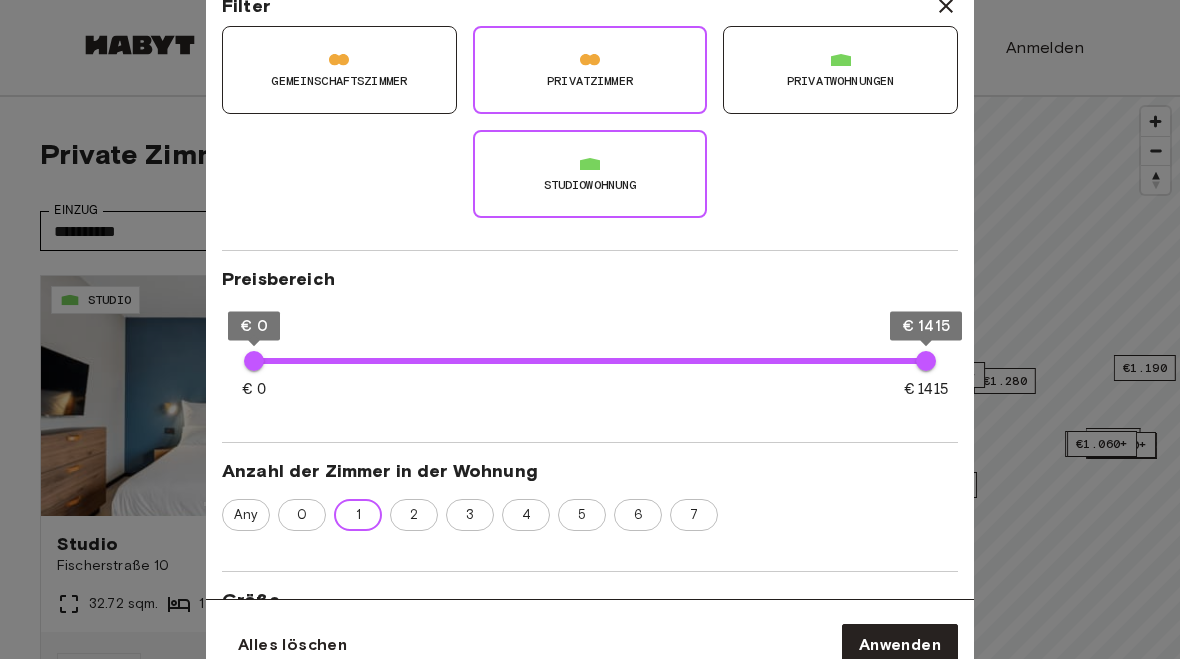 scroll, scrollTop: 0, scrollLeft: 0, axis: both 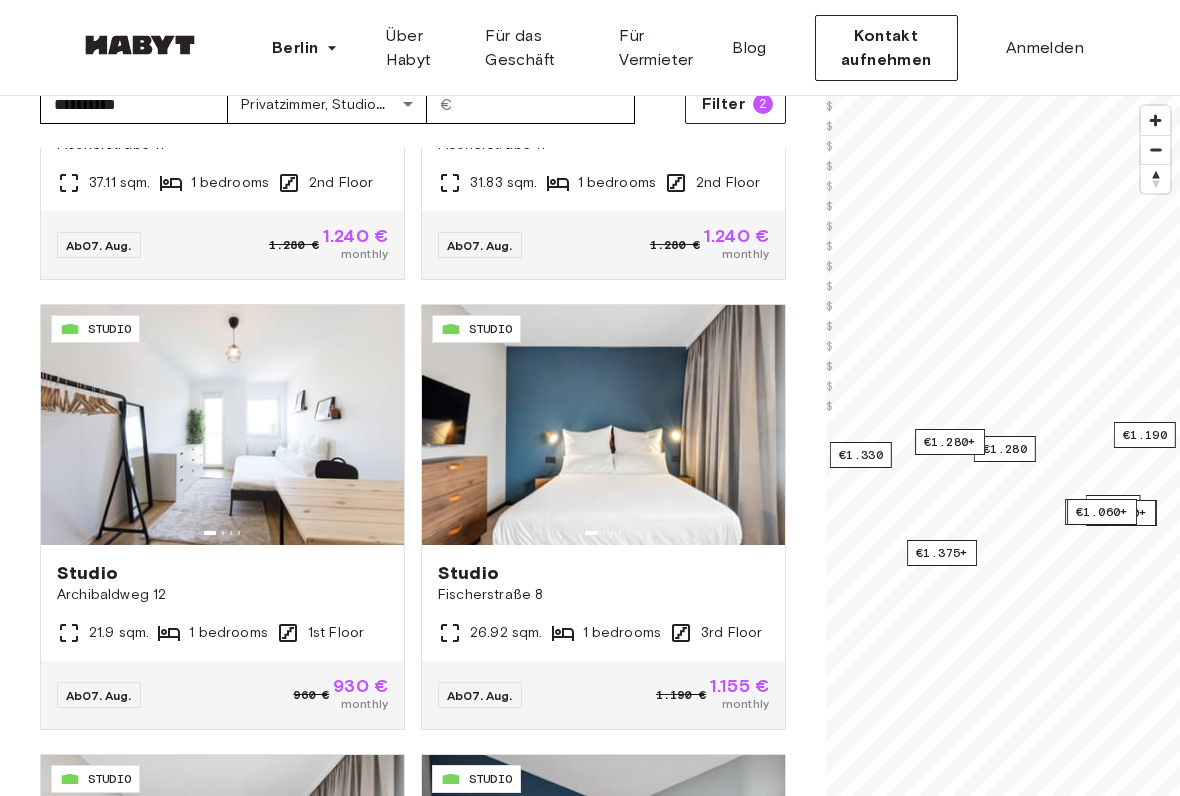 click on "**********" at bounding box center (590, 2405) 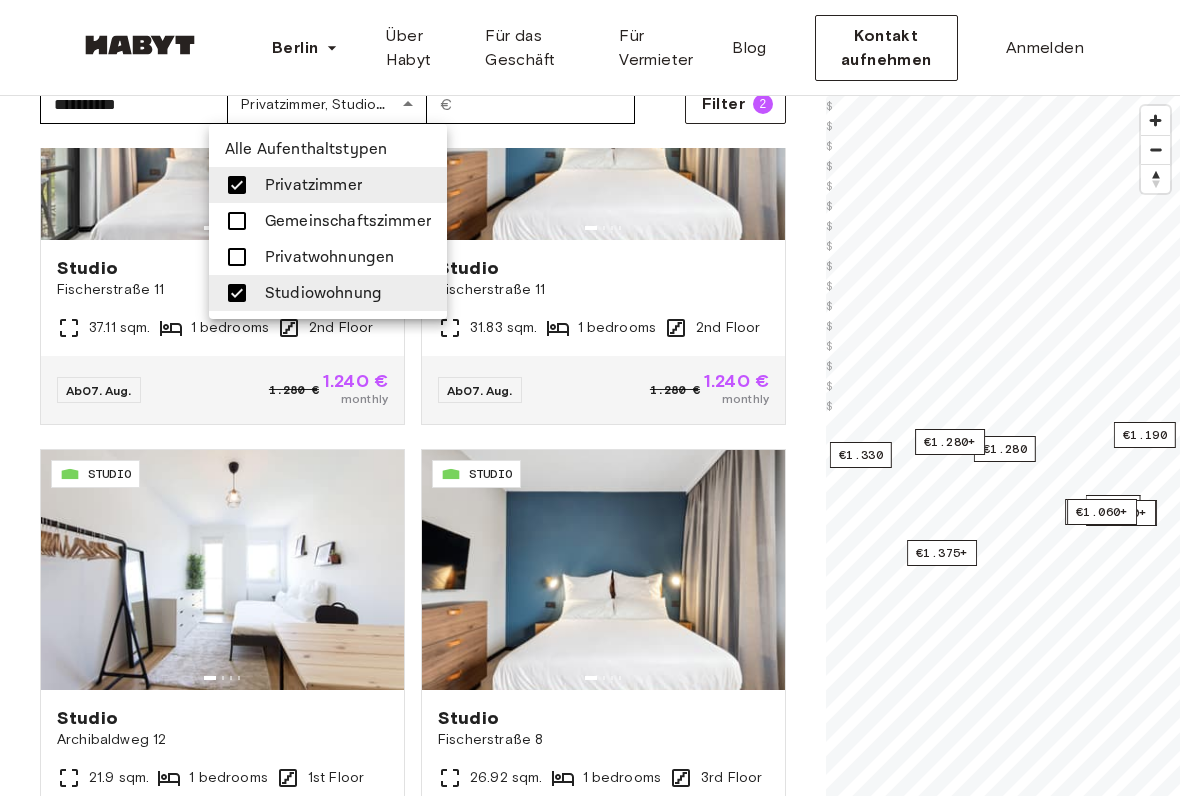 scroll, scrollTop: 598, scrollLeft: 0, axis: vertical 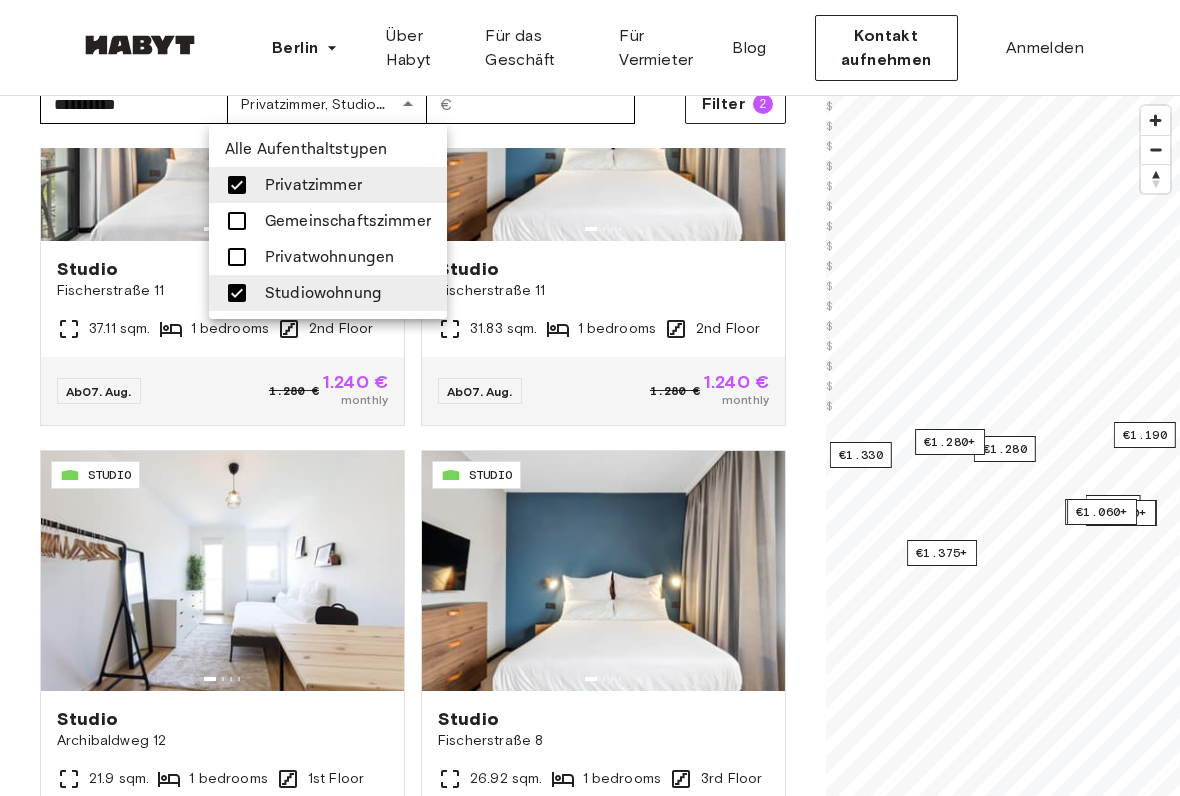 click at bounding box center (237, 293) 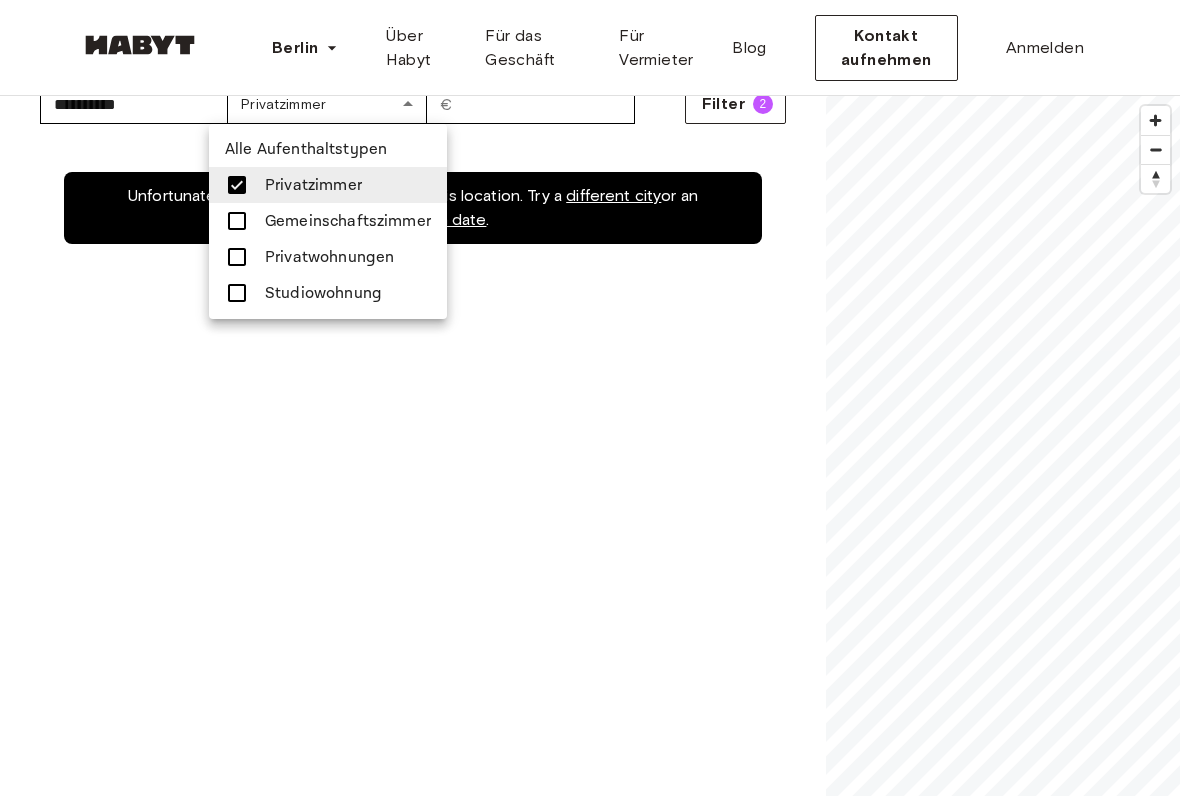 scroll, scrollTop: 0, scrollLeft: 0, axis: both 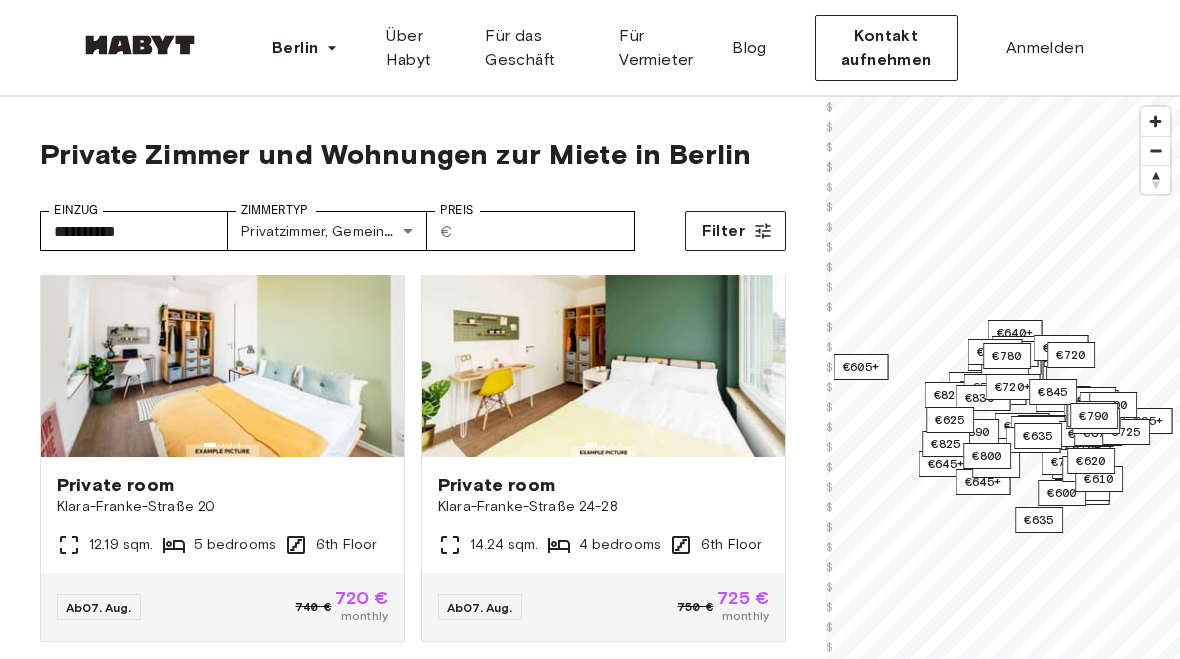 click on "Klara-Franke-Straße 24-28" at bounding box center [603, 507] 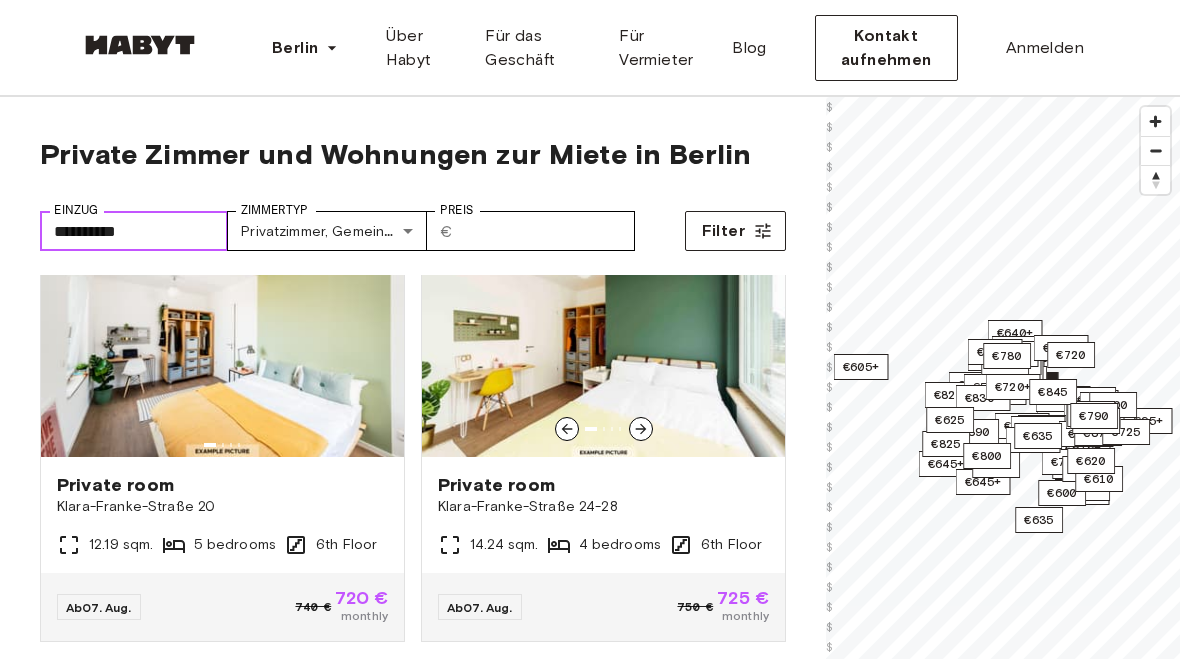 click on "**********" at bounding box center (134, 231) 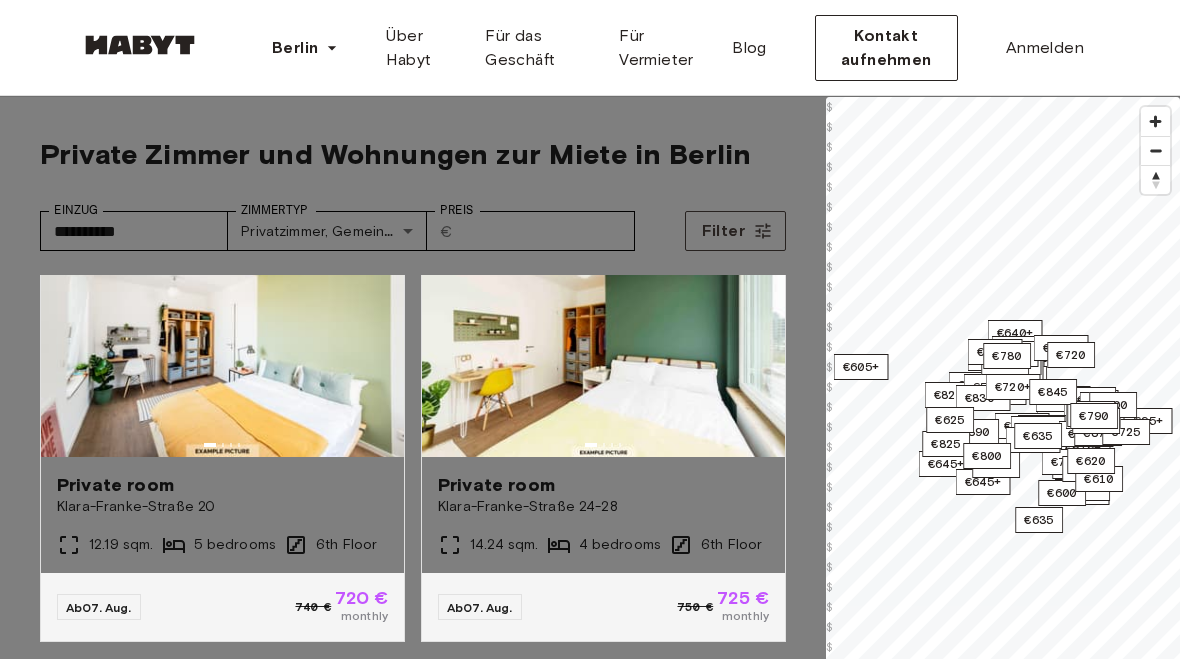 click 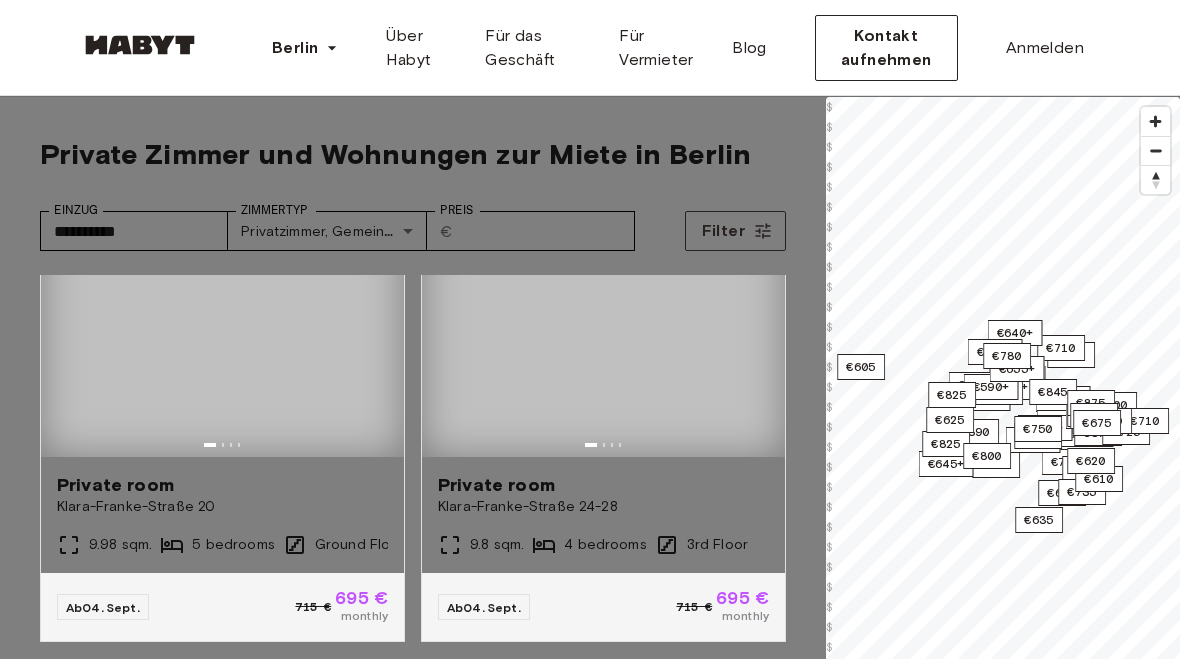 type on "**********" 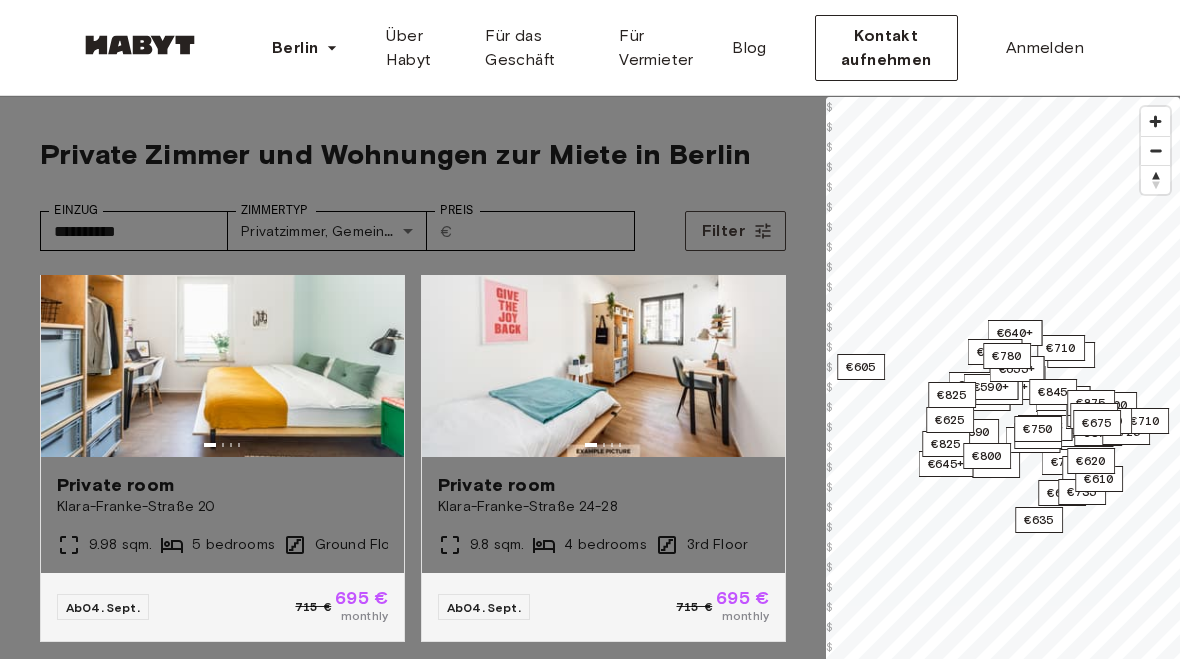 click 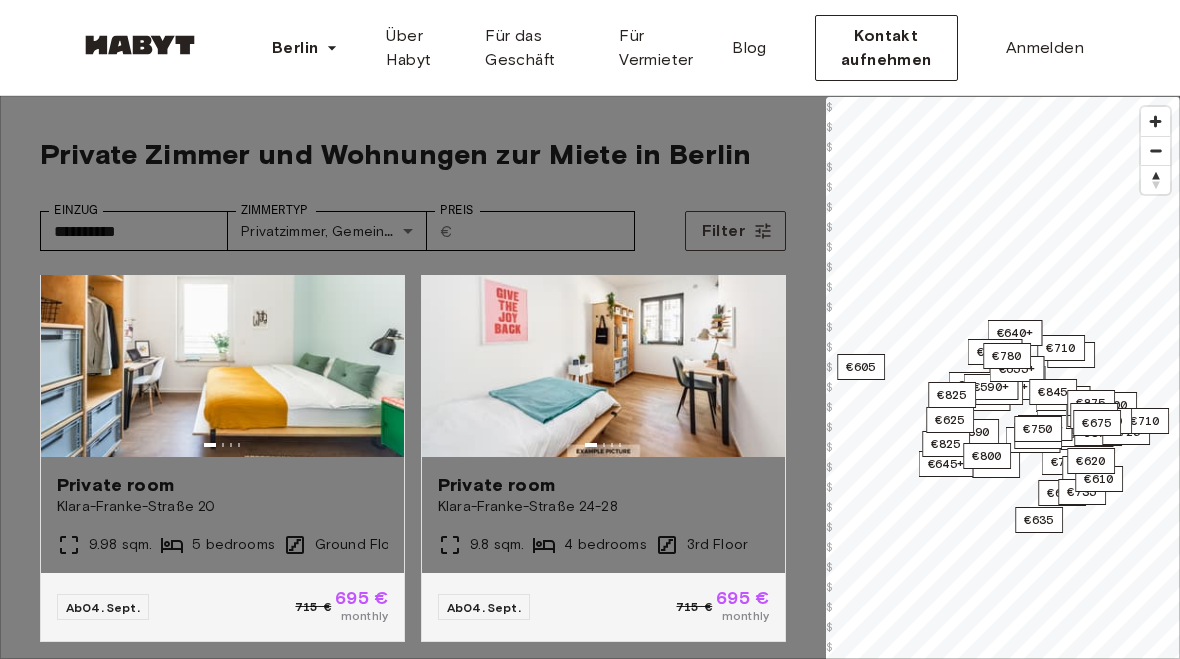 click 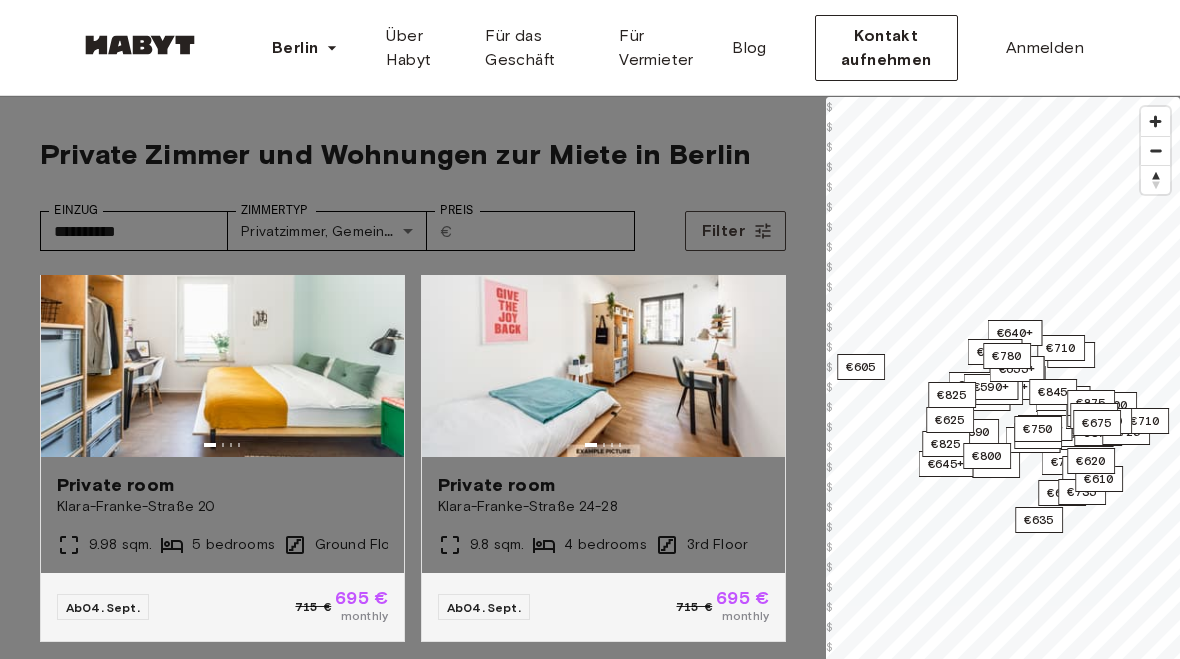 click at bounding box center [20, 5035] 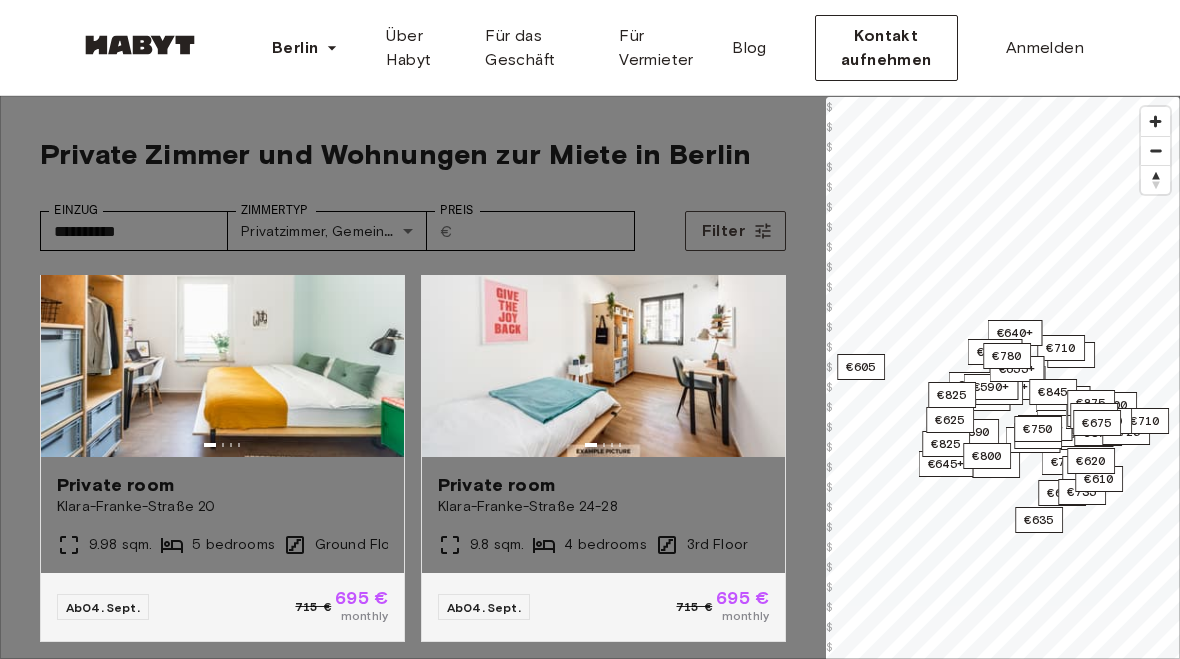 click on "**********" at bounding box center [590, 5002] 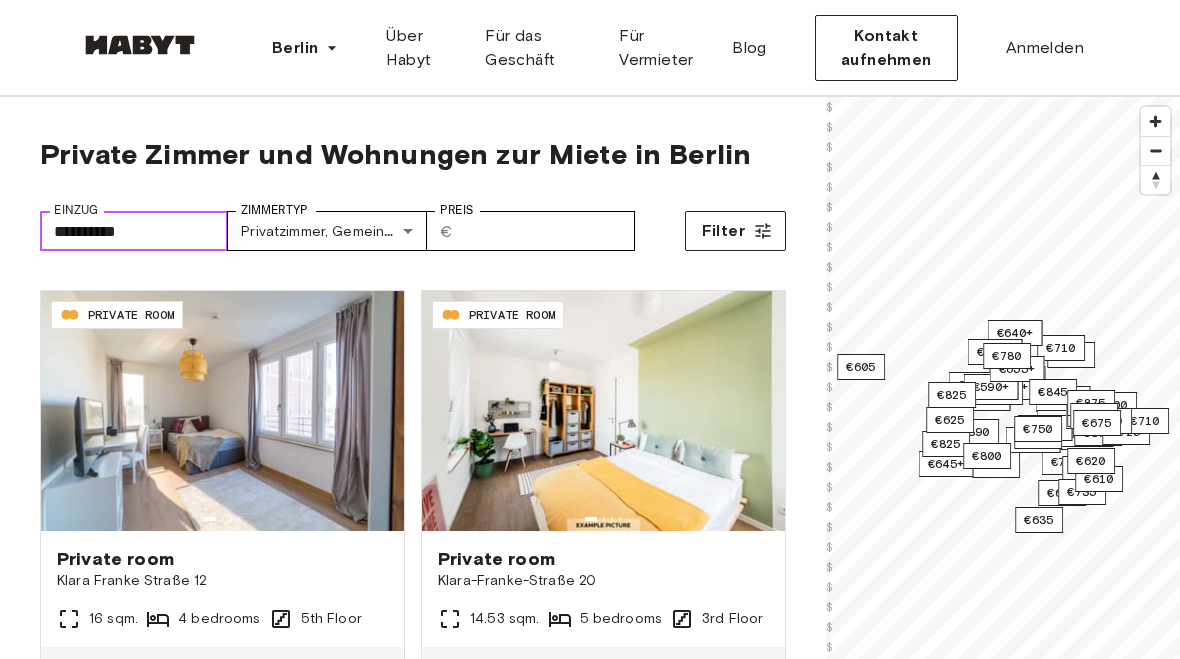 scroll, scrollTop: 1324, scrollLeft: 0, axis: vertical 